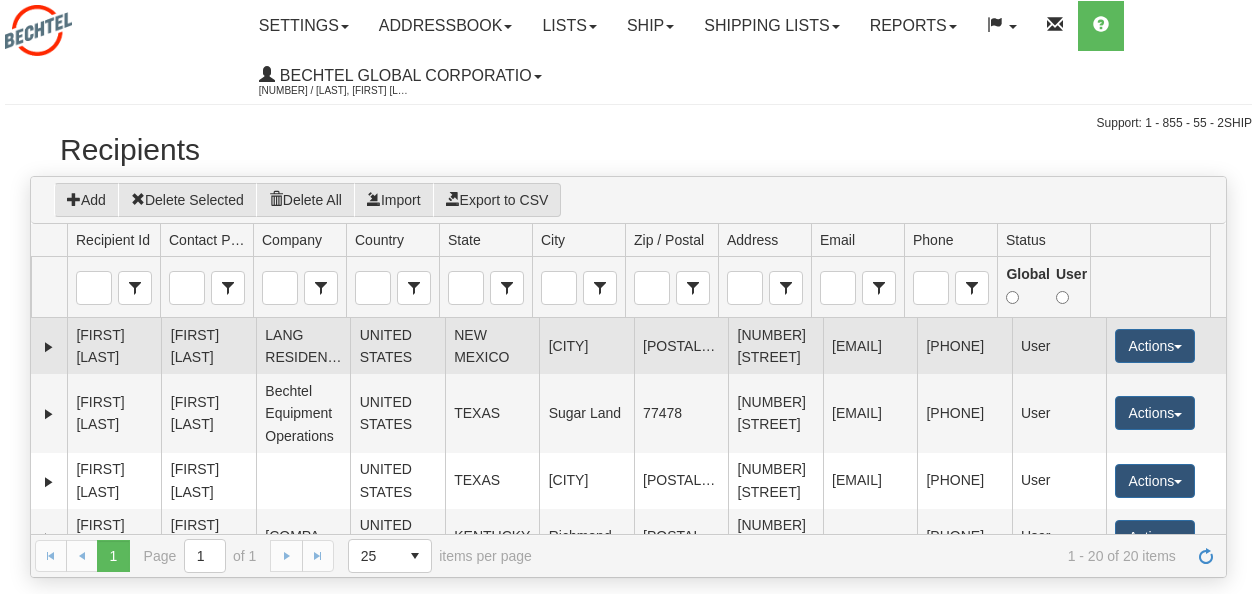 scroll, scrollTop: 0, scrollLeft: 0, axis: both 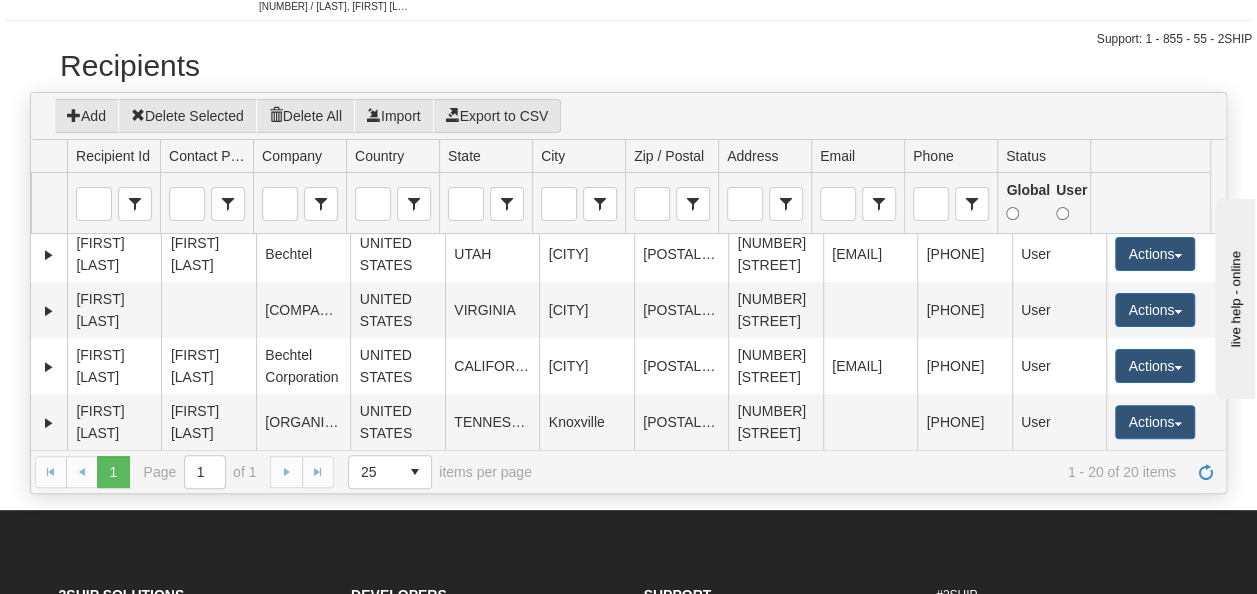 click on "1 1 Page 1 of 1 25 10 25 50 100 items per page 1 - 20 of 20 items" at bounding box center [628, 471] 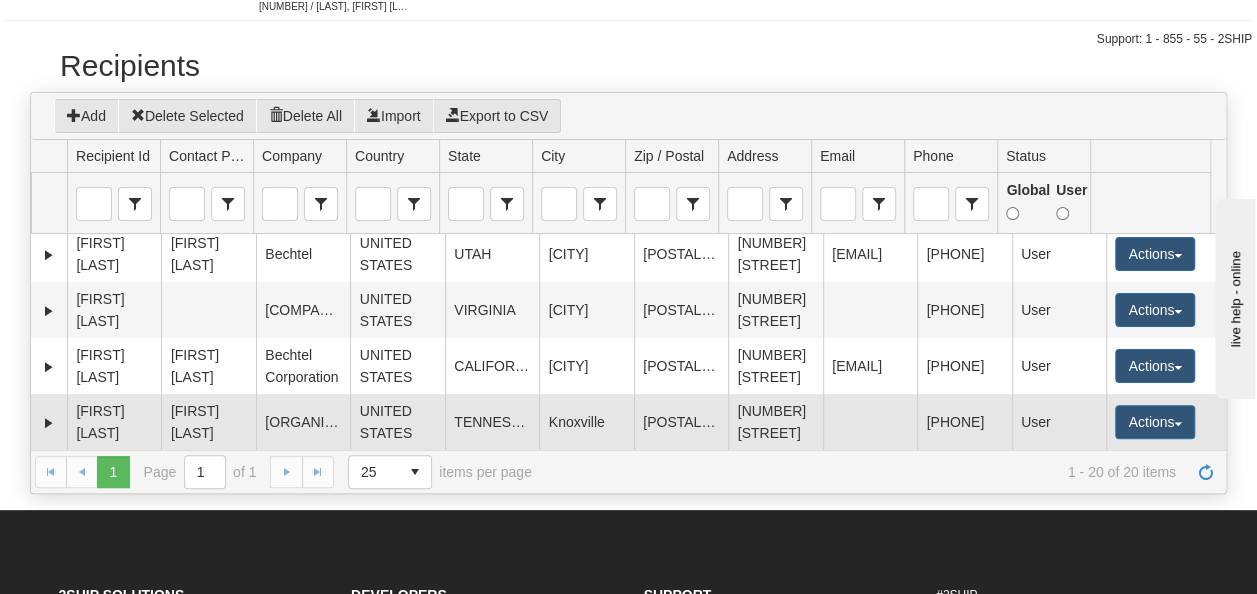 drag, startPoint x: 286, startPoint y: 466, endPoint x: 894, endPoint y: 352, distance: 618.59515 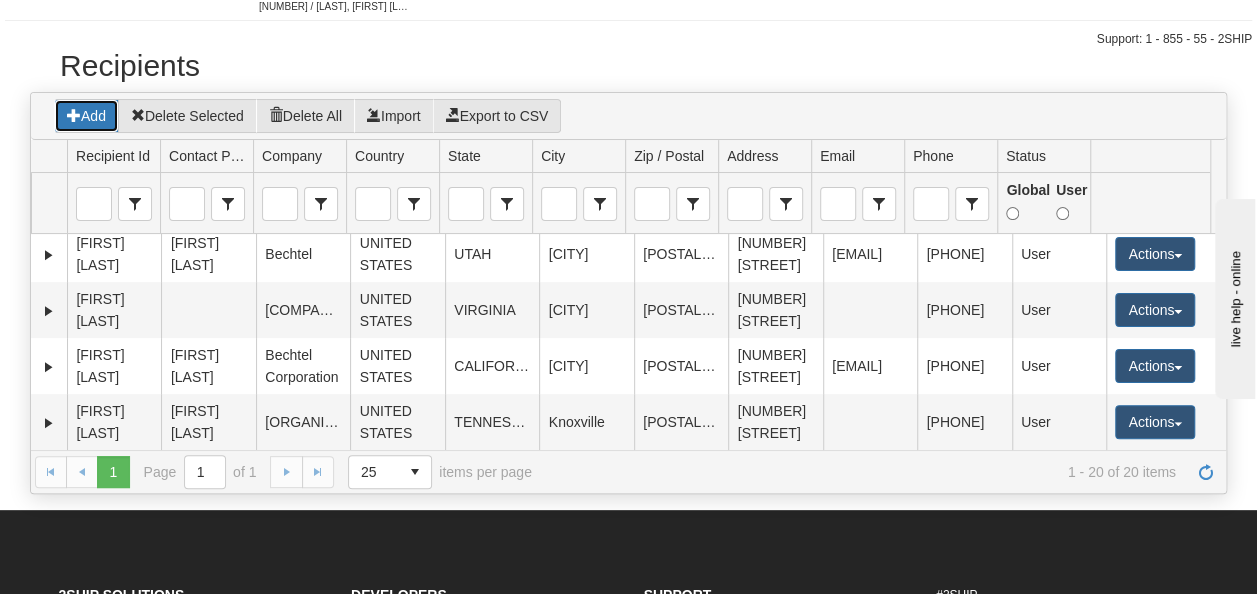click on "Add" at bounding box center [86, 116] 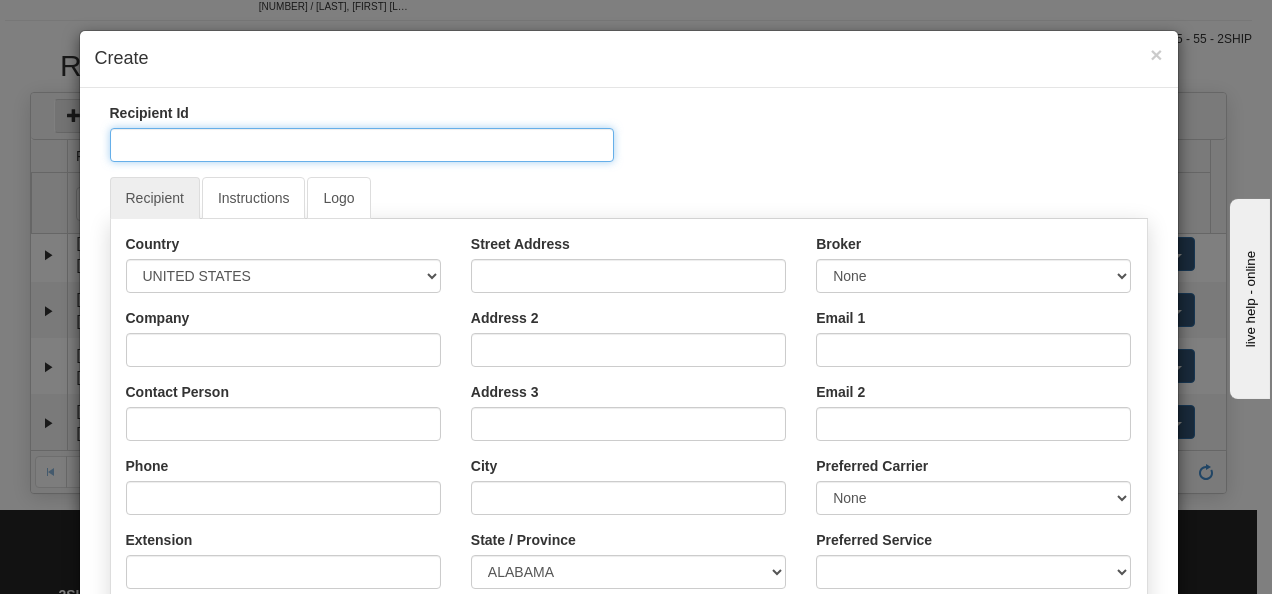 click on "Recipient Id" at bounding box center [362, 145] 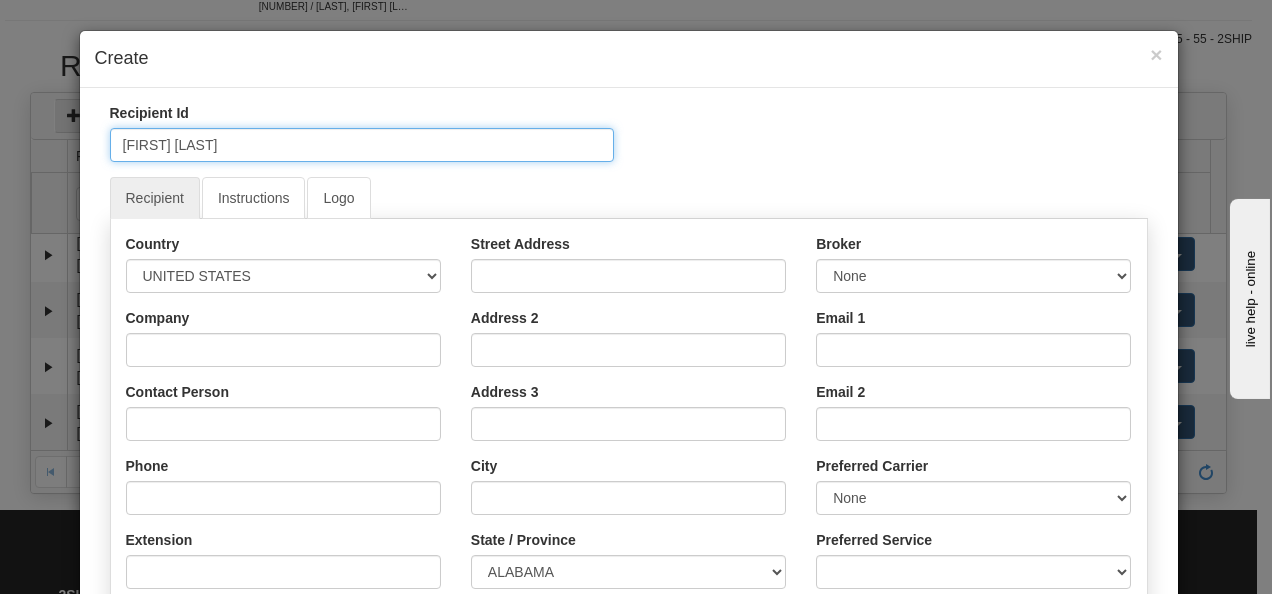 type on "[FIRST] [LAST]" 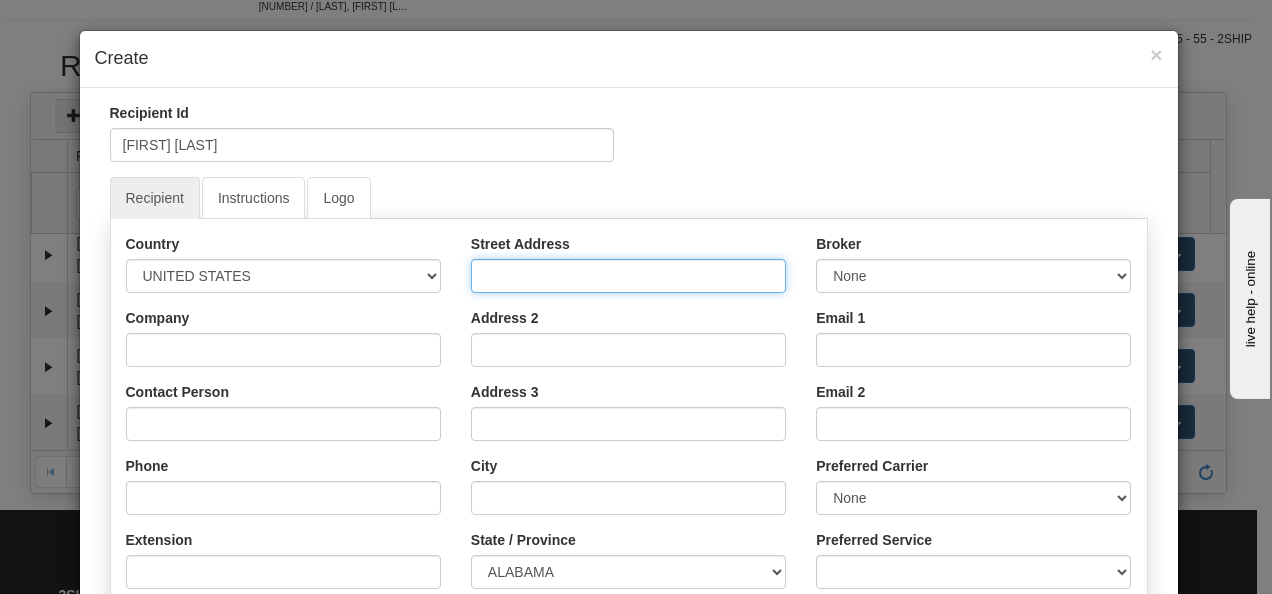 click on "Street Address" at bounding box center (628, 276) 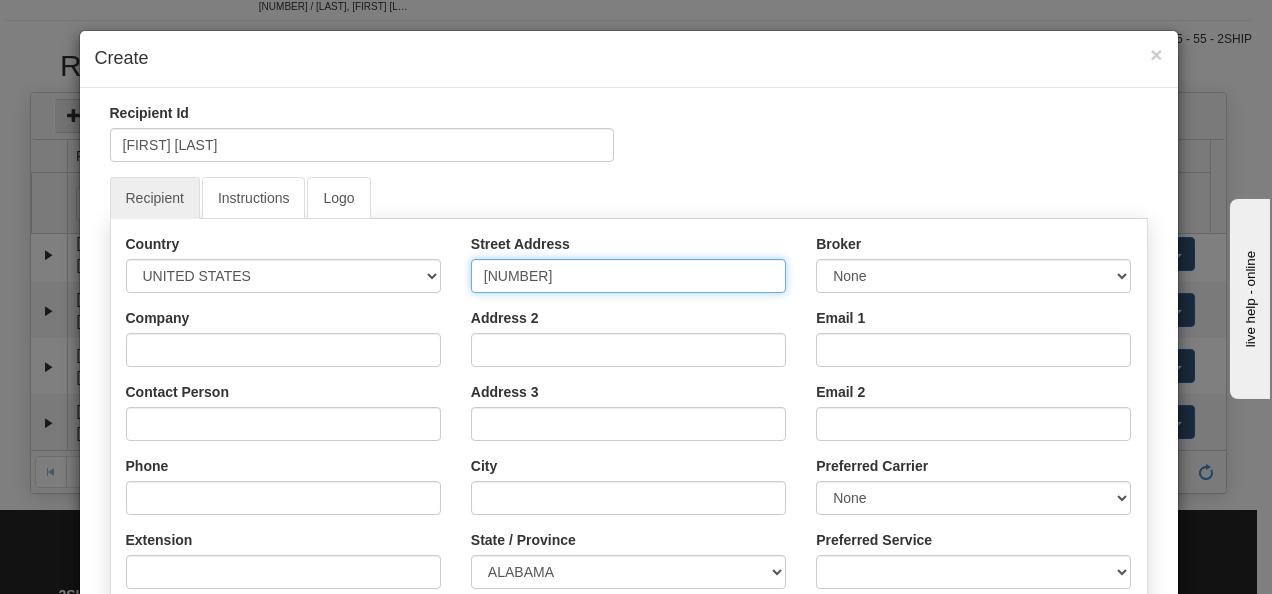 type on "[NUMBER]" 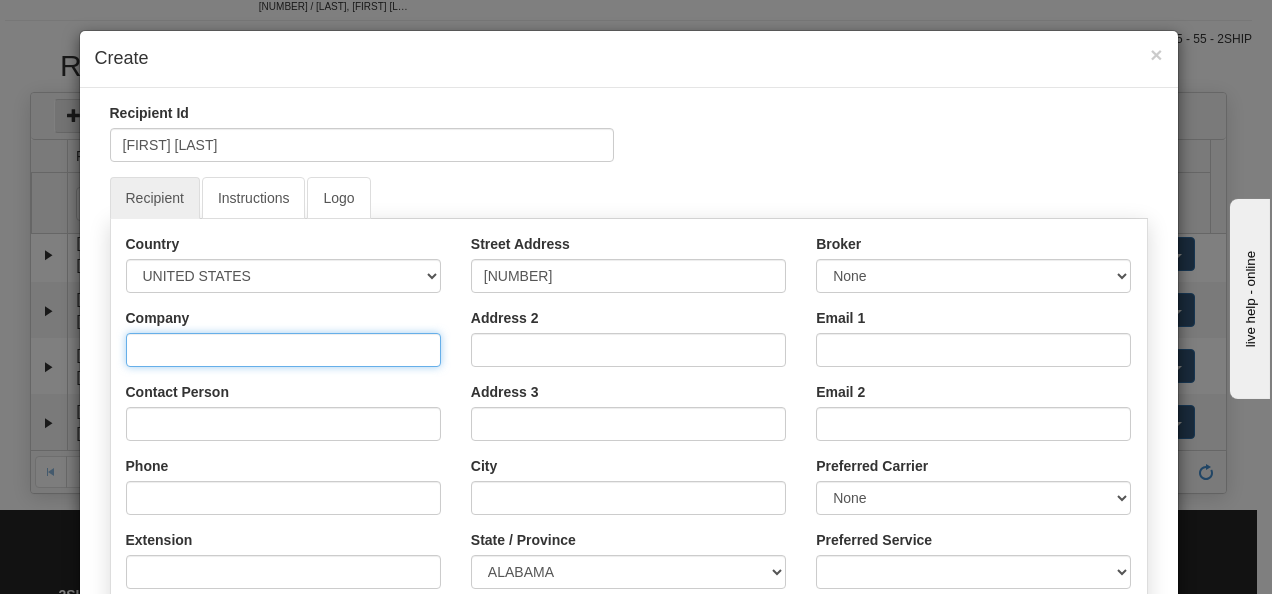 click on "Company" at bounding box center (283, 350) 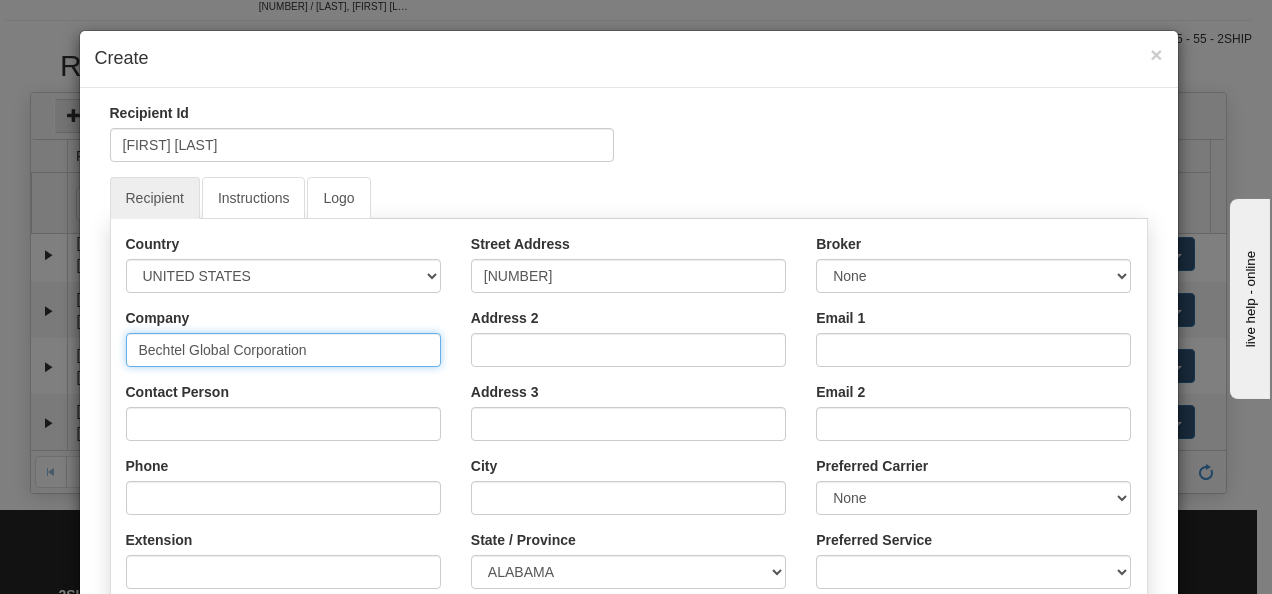 type on "Bechtel Global Corporation" 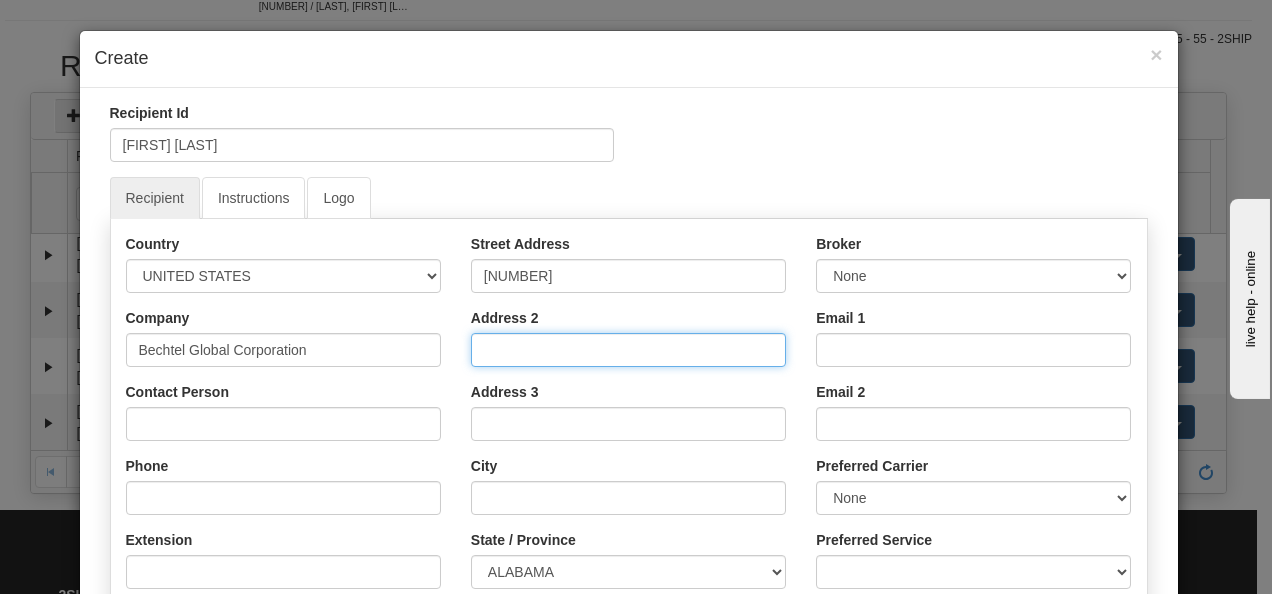 click on "Address 2" at bounding box center (628, 350) 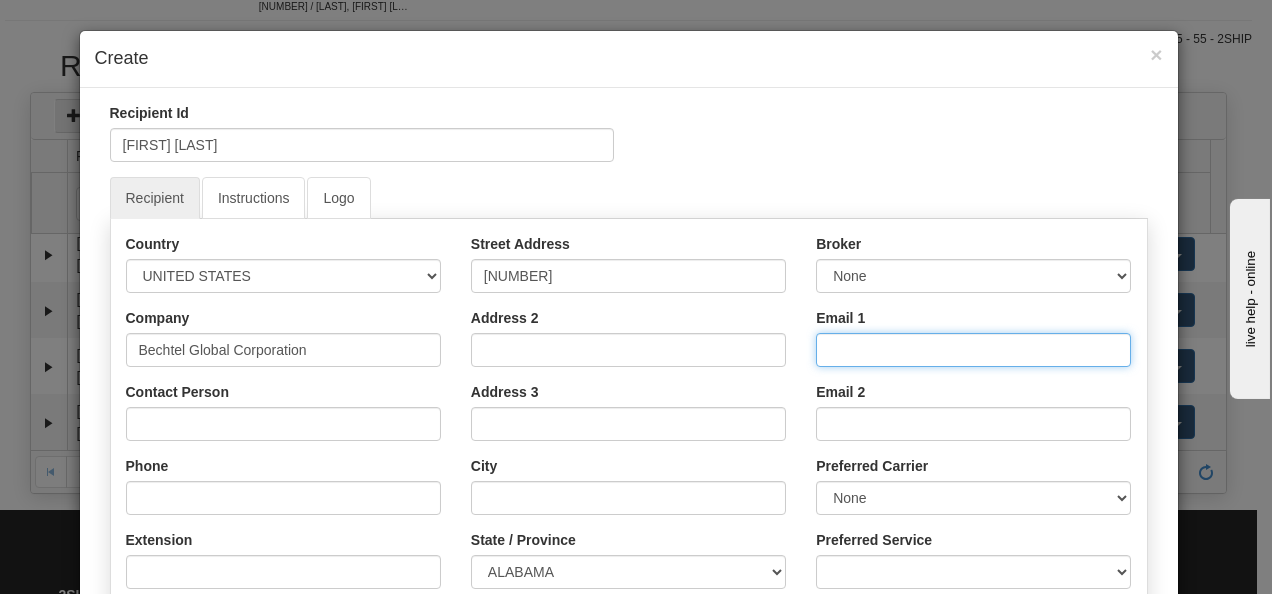 click on "Email 1" at bounding box center [973, 350] 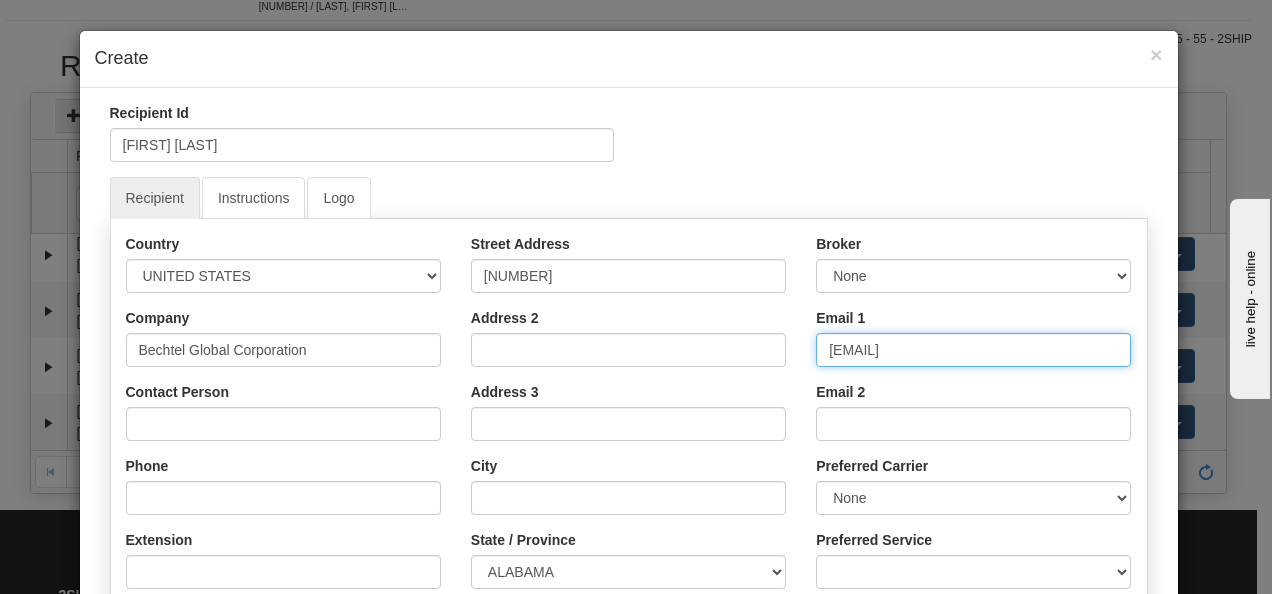 type on "[EMAIL]" 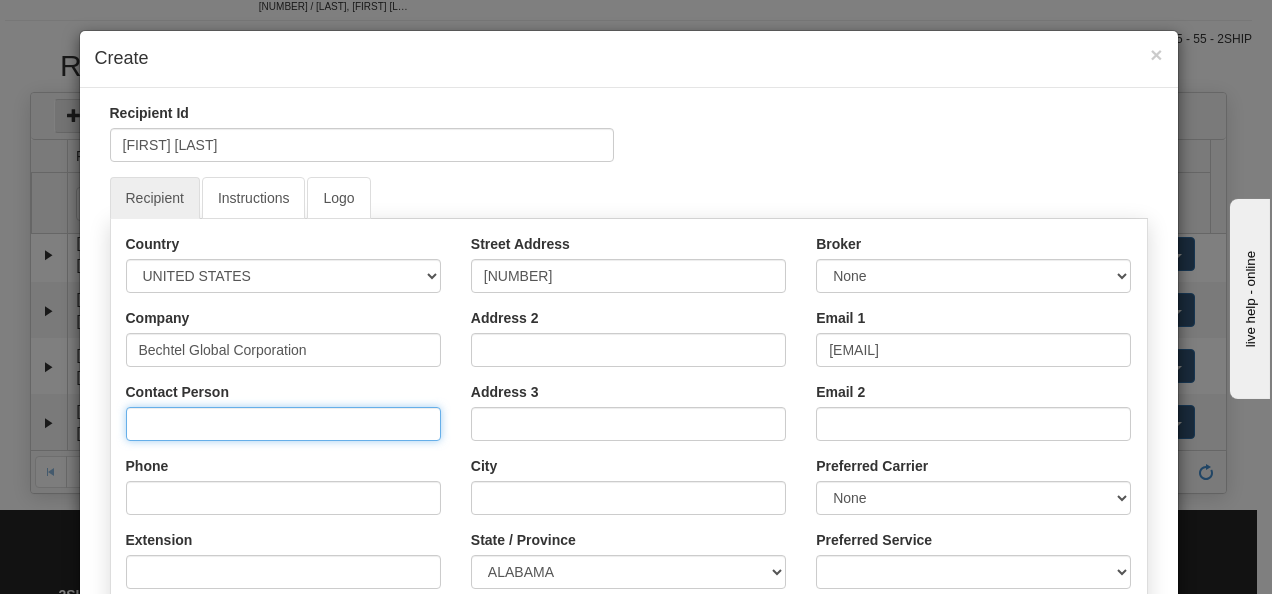 click on "Contact Person" at bounding box center [283, 424] 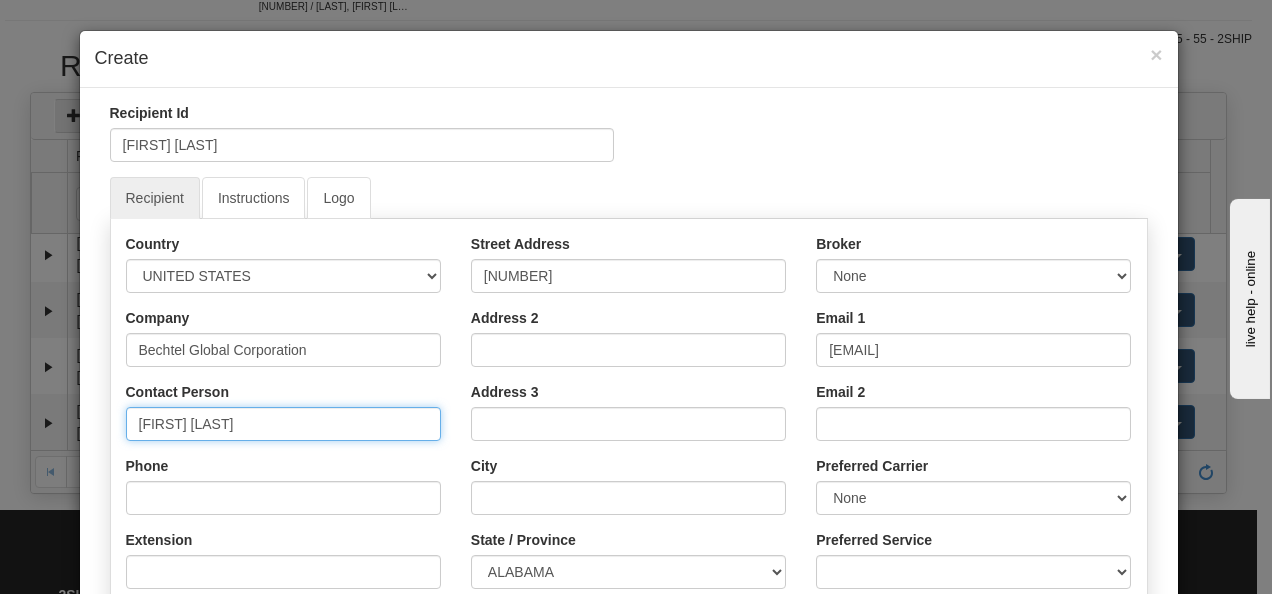 type on "[FIRST] [LAST]" 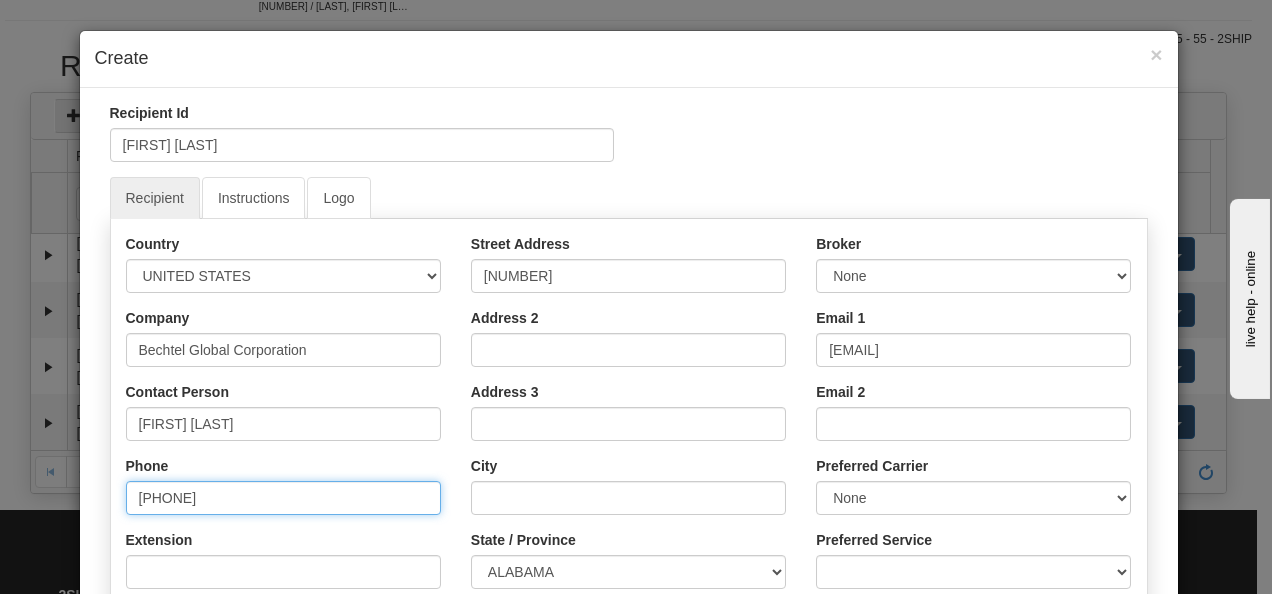 type on "[PHONE]" 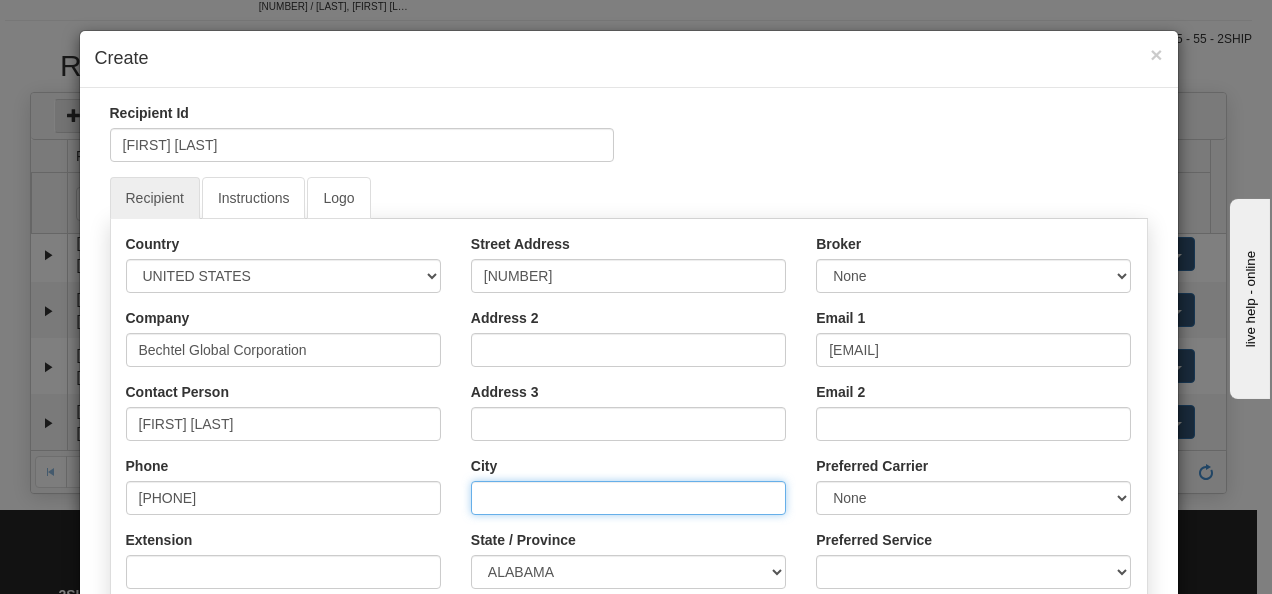click on "City" at bounding box center [628, 498] 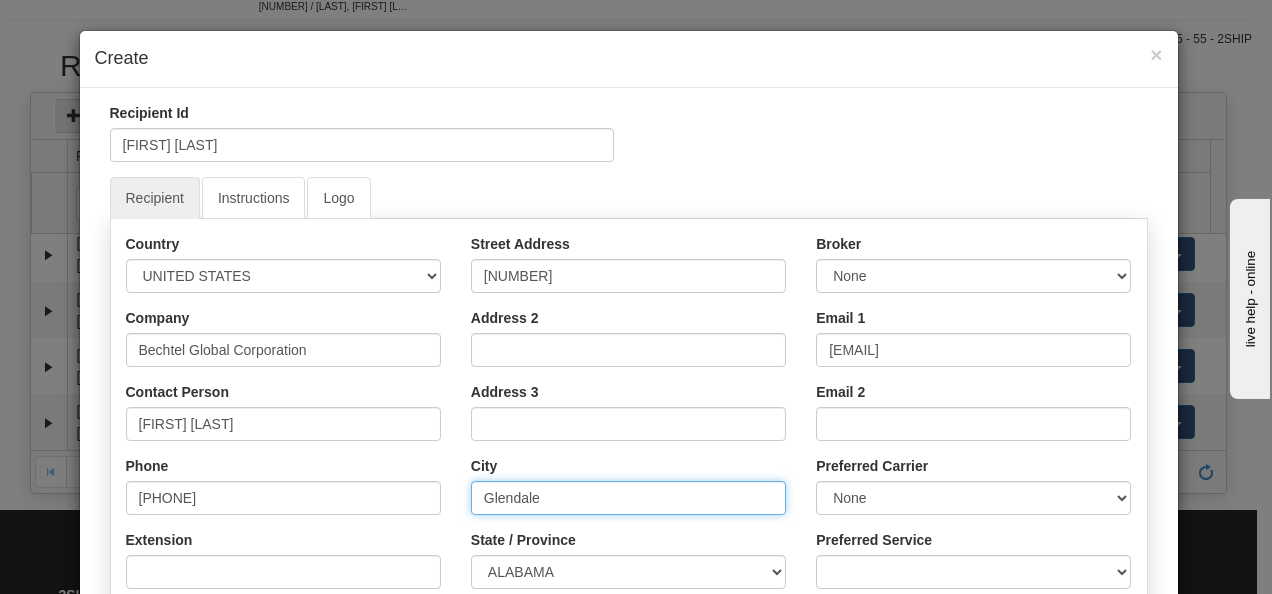 type on "Glendale" 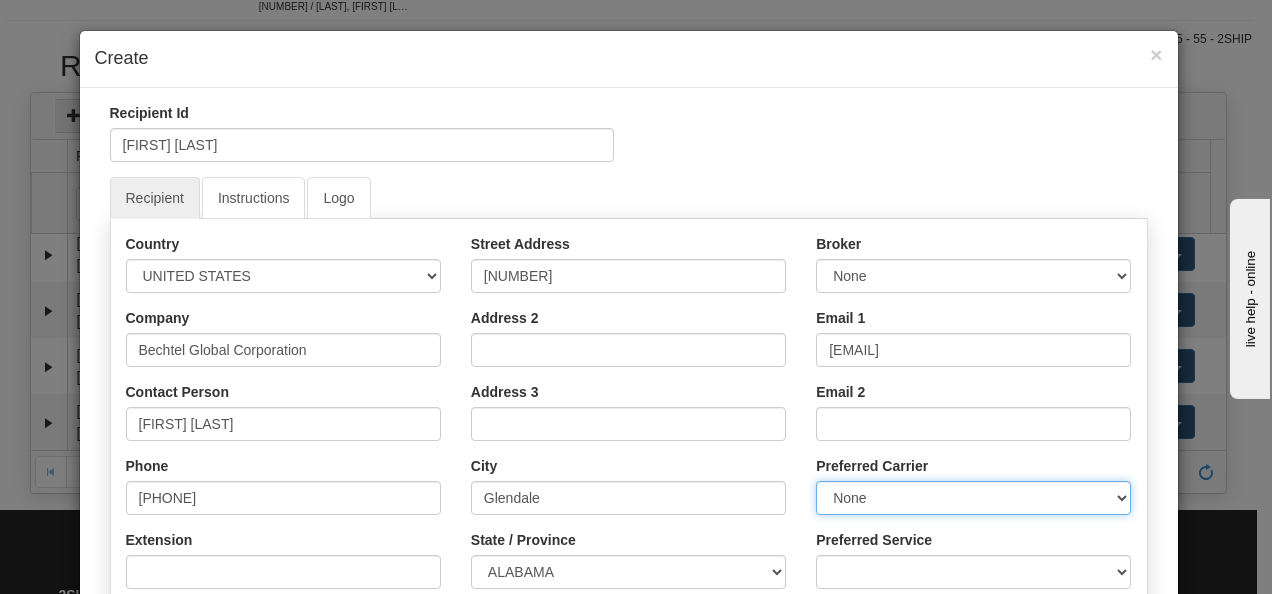click on "None
DHL
FedEx Express®
FedEx® LTL
UPS
USPS Maersk" at bounding box center [973, 498] 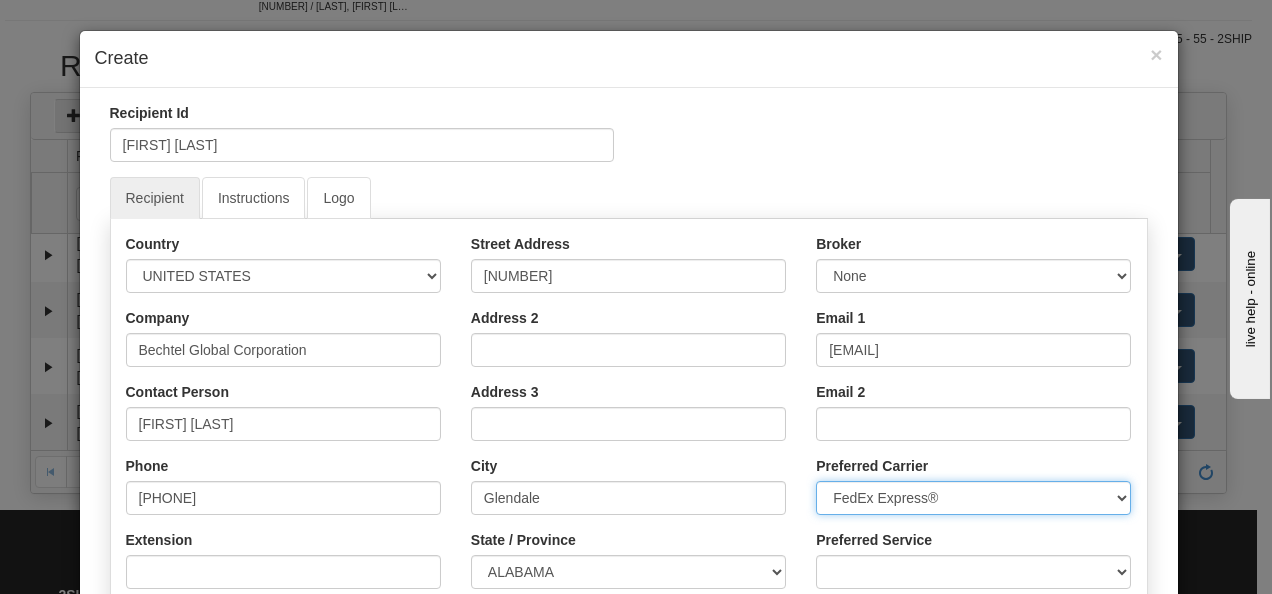 click on "None
DHL
FedEx Express®
FedEx® LTL
UPS
USPS Maersk" at bounding box center [973, 498] 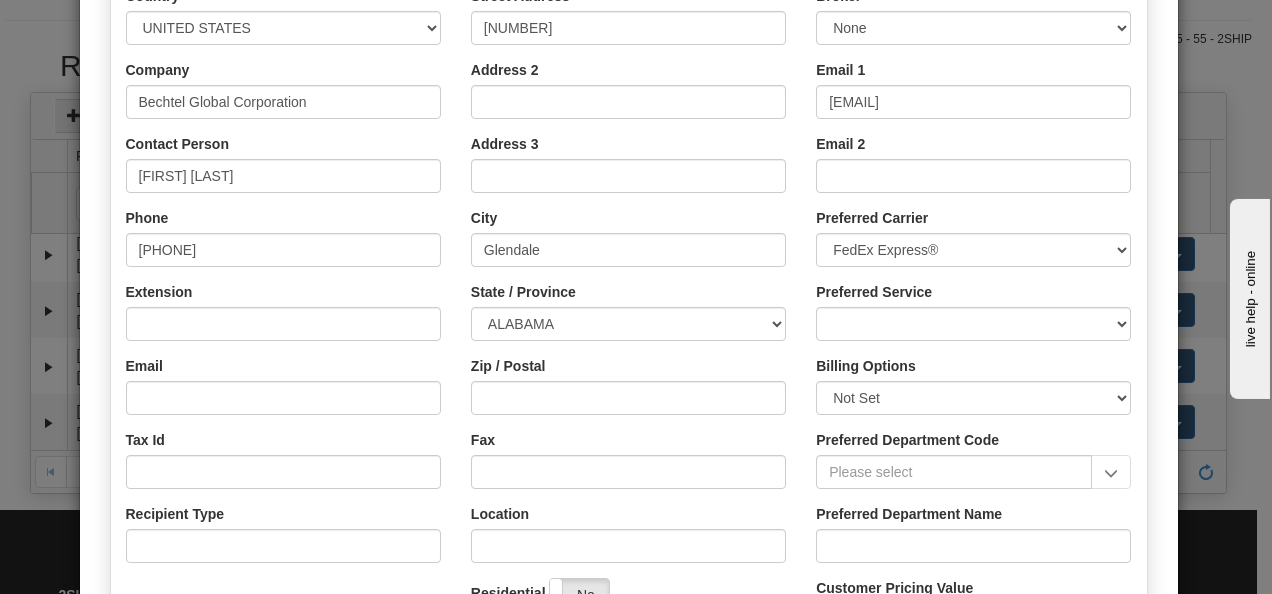 scroll, scrollTop: 249, scrollLeft: 0, axis: vertical 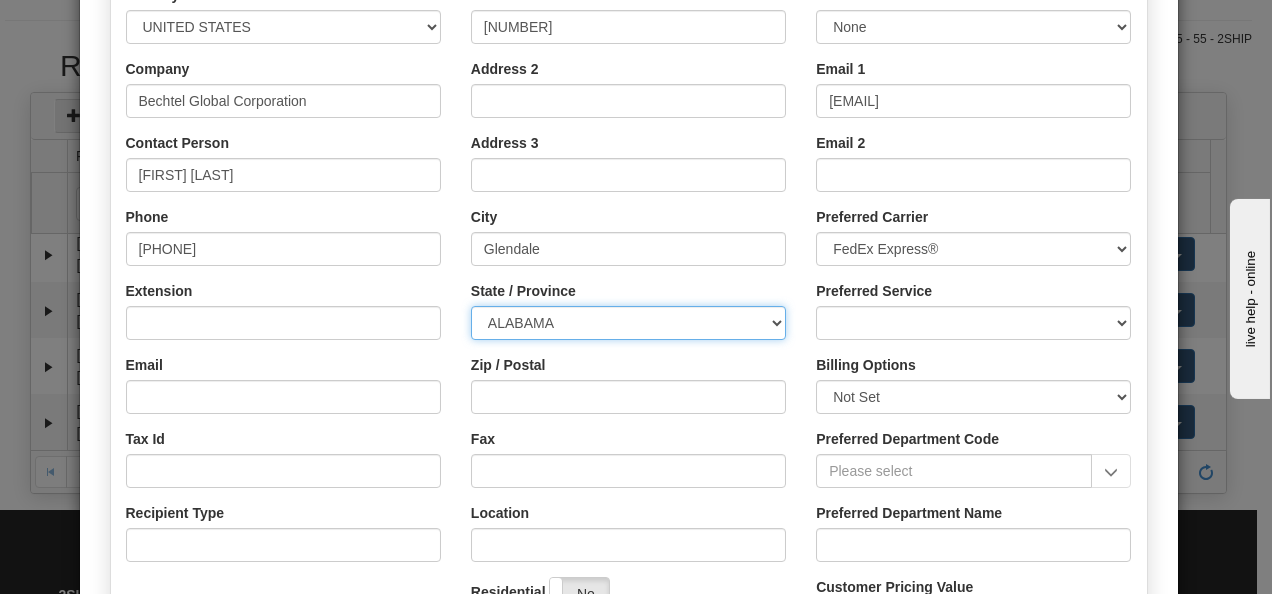 click on "ALABAMA ALASKA ARIZONA ARKANSAS Armed Forces America Armed Forces Europe Armed Forces Pacific CALIFORNIA COLORADO CONNECTICUT DELAWARE DISTRICT OF COLUMBIA FLORIDA GEORGIA HAWAII IDAHO ILLINOIS INDIANA IOWA KANSAS KENTUCKY LOUISIANA MAINE MARYLAND MASSACHUSETTS MICHIGAN MINNESOTA MISSISSIPPI MISSOURI MONTANA NEBRASKA NEVADA NEW HAMPSHIRE NEW JERSEY NEW MEXICO NEW YORK NORTH CAROLINA NORTH DAKOTA OHIO OKLAHOMA OREGON PENNSYLVANIA PUERTO RICO RHODE ISLAND SOUTH CAROLINA SOUTH DAKOTA TENNESSEE TEXAS UTAH VERMONT VIRGINIA WASHINGTON STATE WEST VIRGINIA WISCONSIN WYOMING" at bounding box center (628, 323) 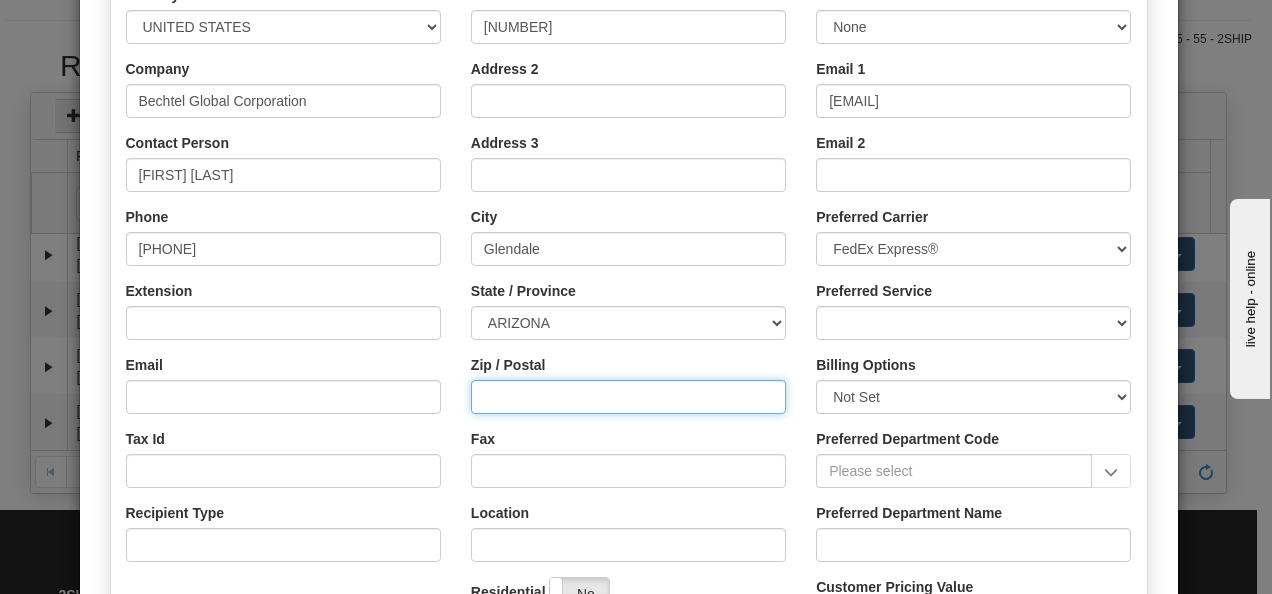 click on "Zip / Postal" at bounding box center [628, 397] 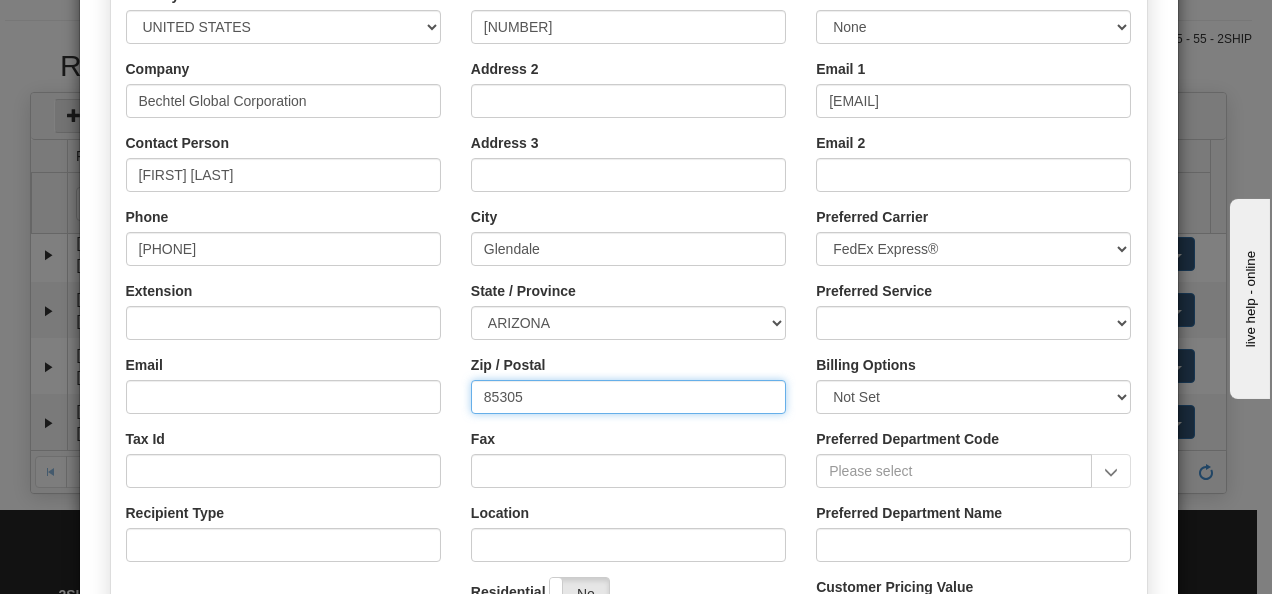 type on "85305" 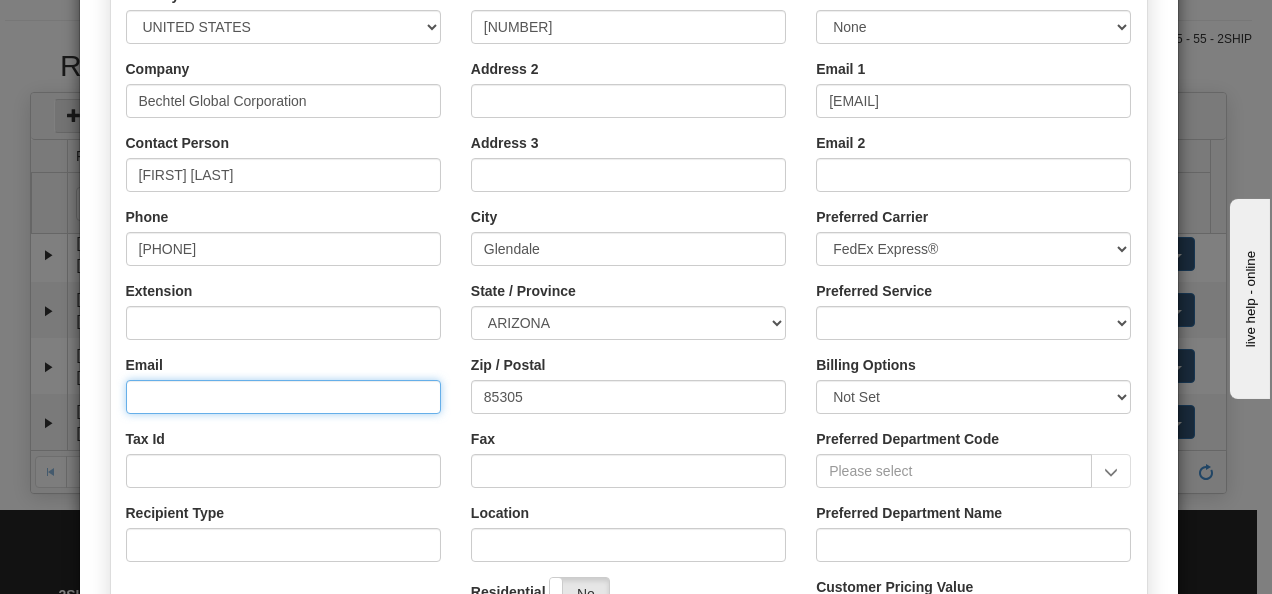 click on "Email" at bounding box center [283, 397] 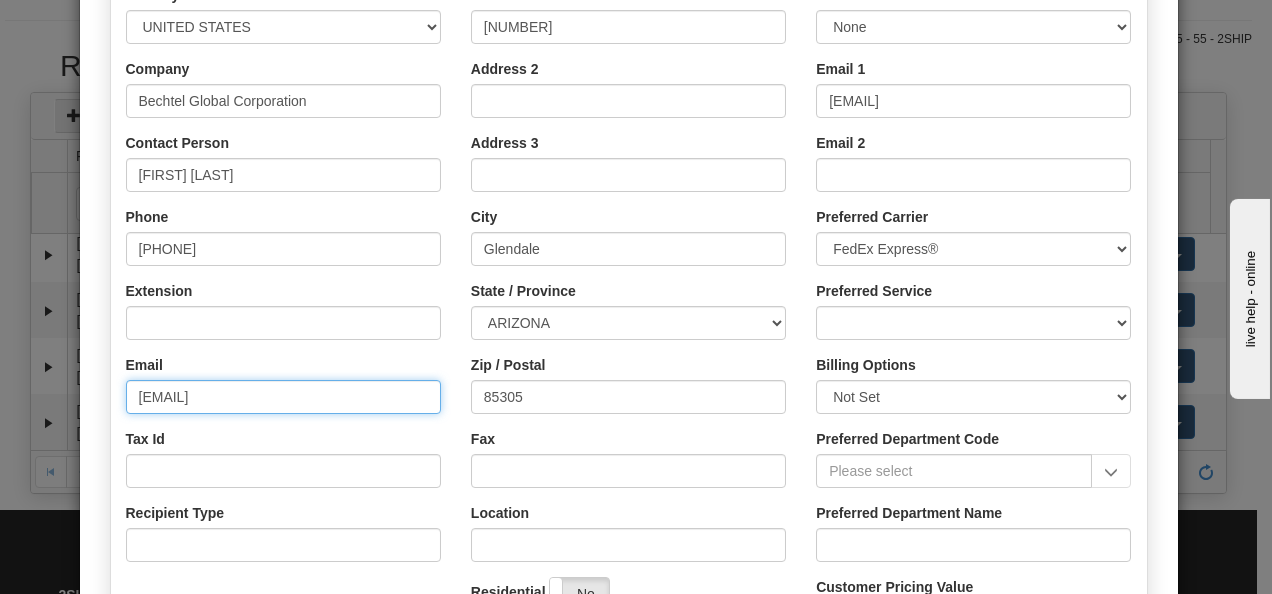 type on "[EMAIL]" 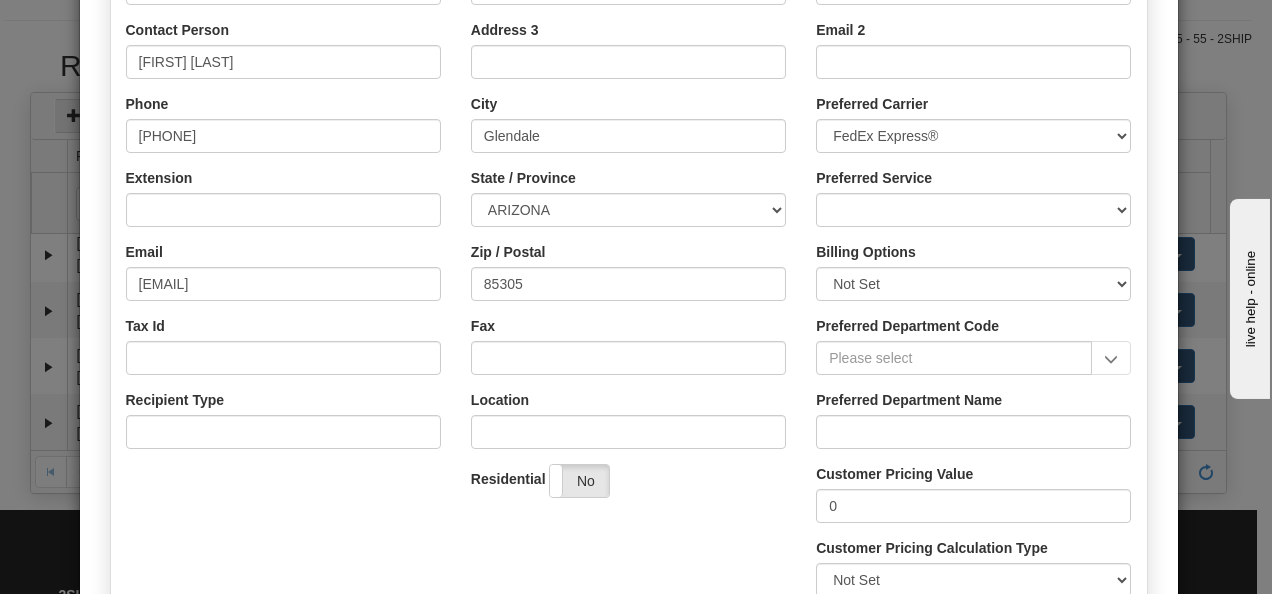 scroll, scrollTop: 370, scrollLeft: 0, axis: vertical 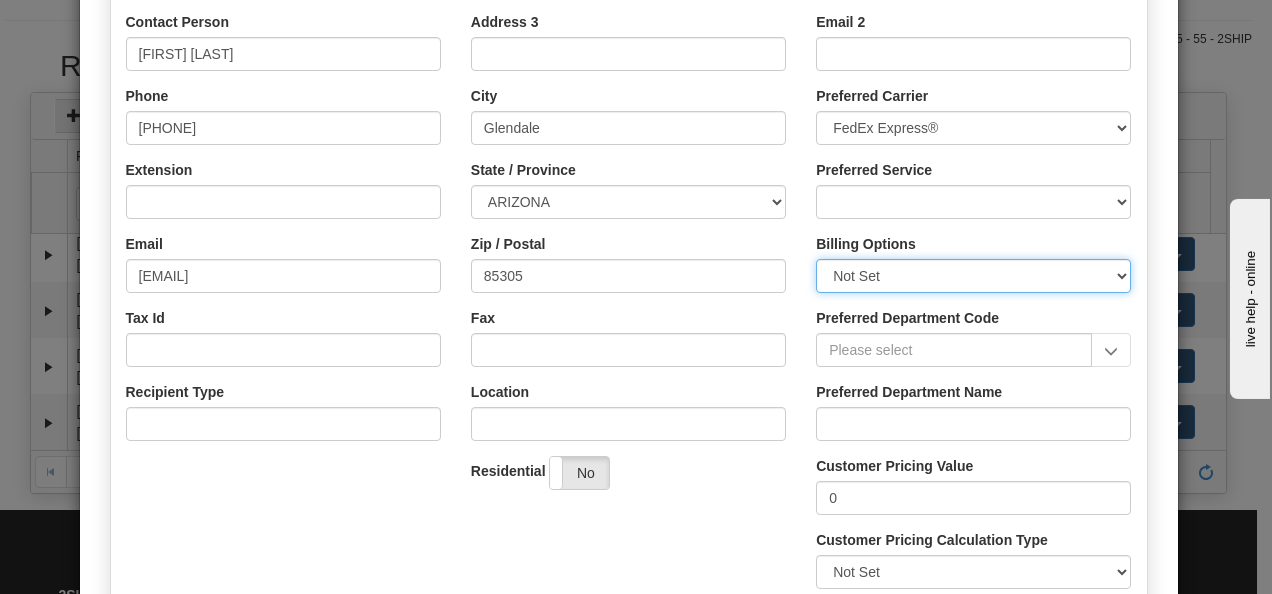 click on "Not Set
Sender
Recipient
Third Party
Collect" at bounding box center (973, 276) 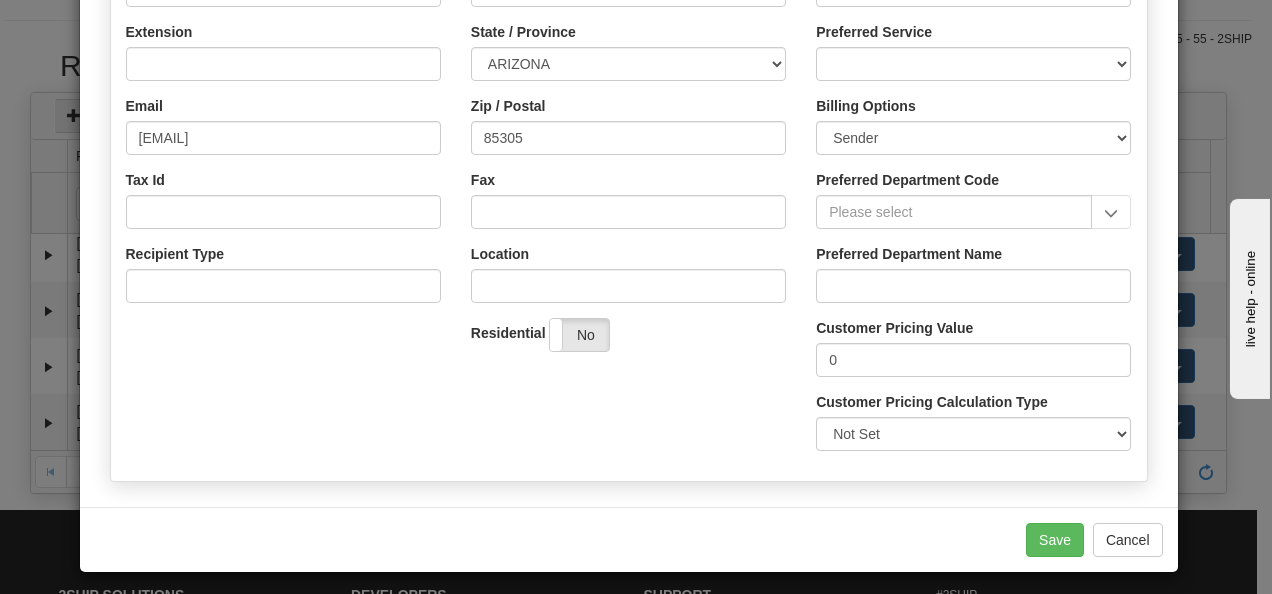 scroll, scrollTop: 513, scrollLeft: 0, axis: vertical 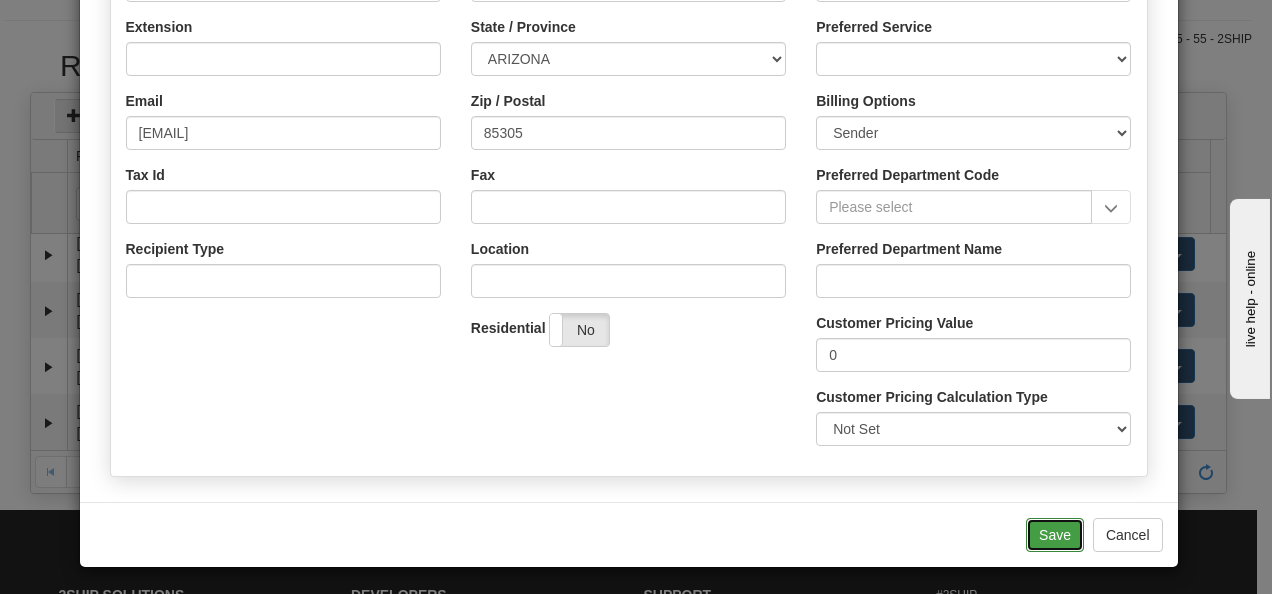 click on "Save" at bounding box center [1055, 535] 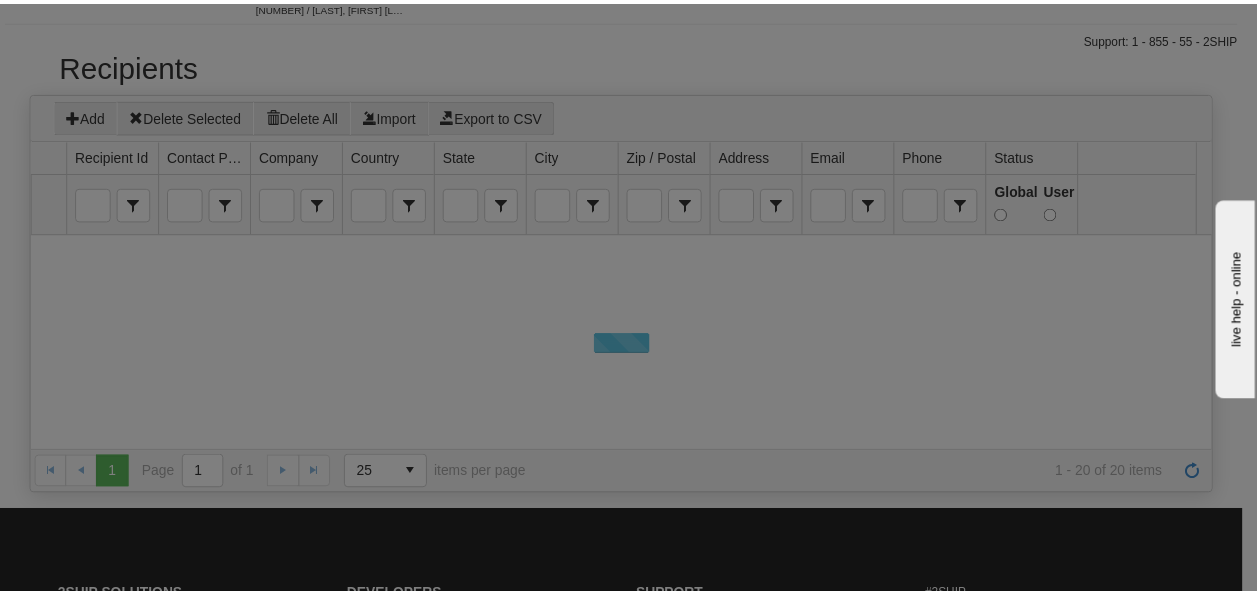 scroll, scrollTop: 0, scrollLeft: 0, axis: both 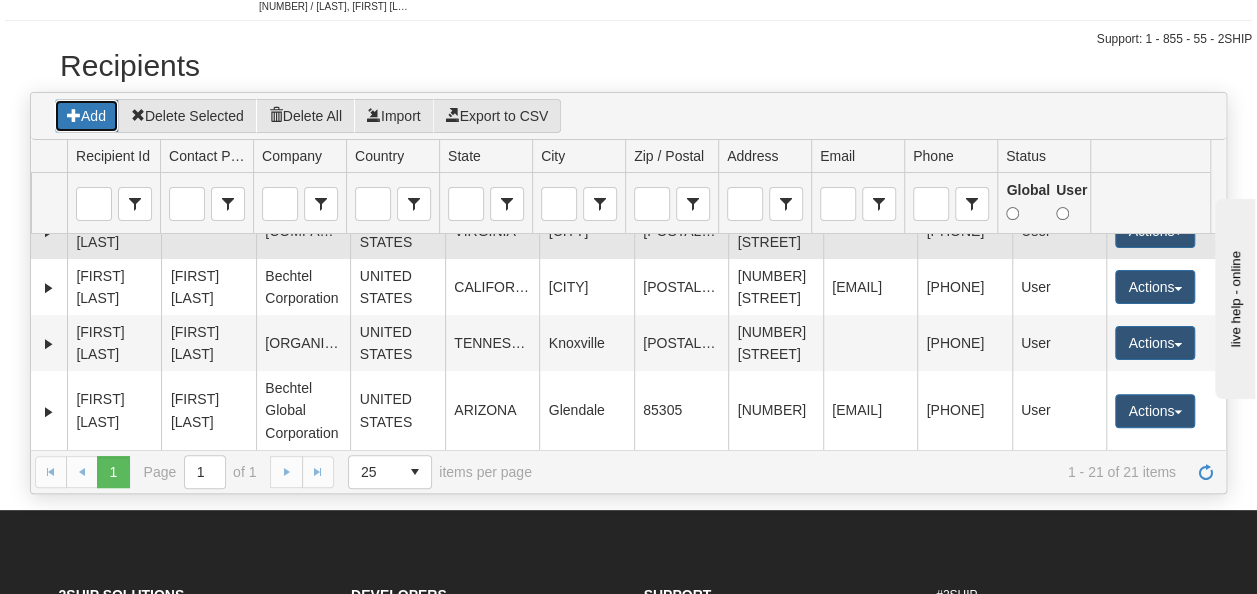 click on "Actions   Edit  Department  Accounts  Delete  Ship" at bounding box center [1166, 231] 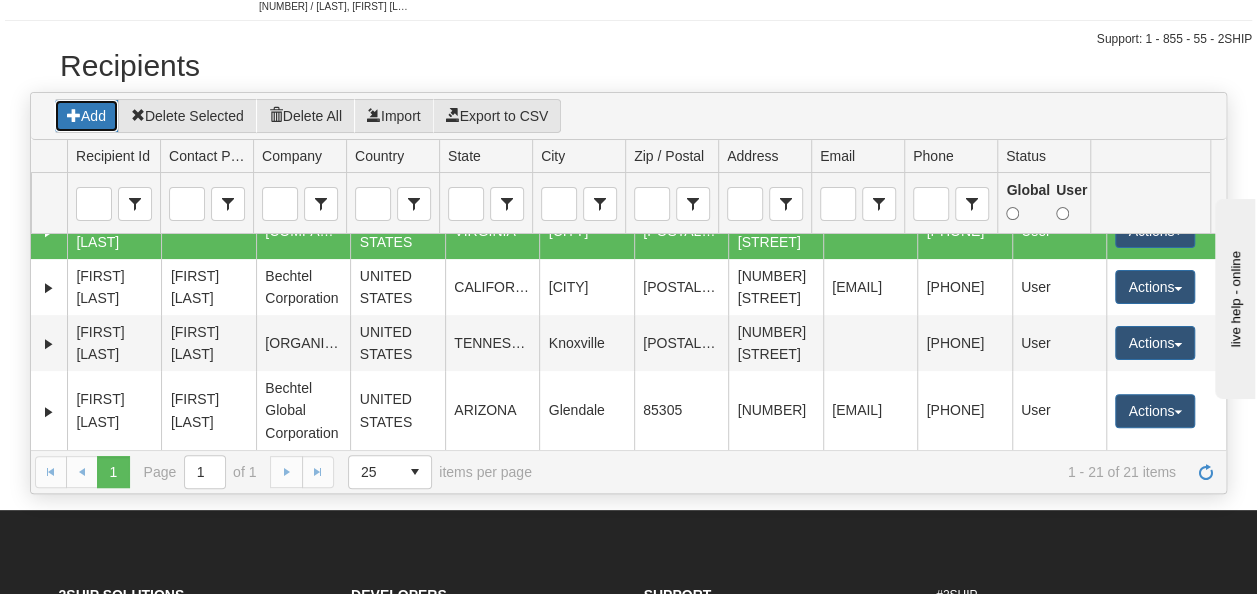 click at bounding box center (1178, 177) 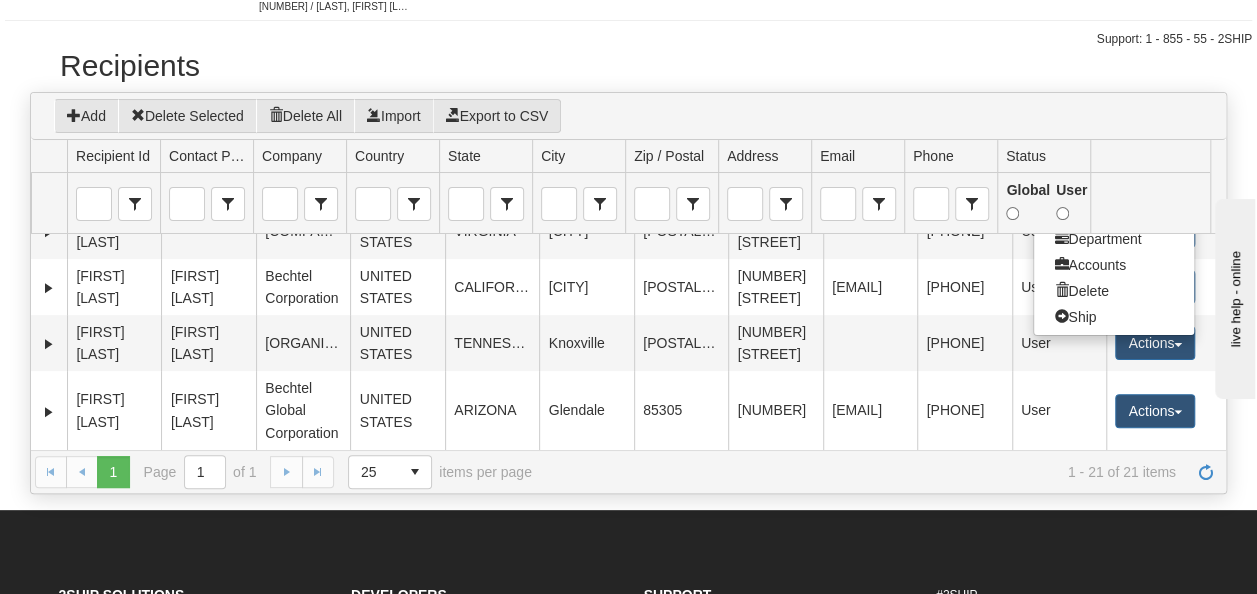 scroll, scrollTop: 1240, scrollLeft: 0, axis: vertical 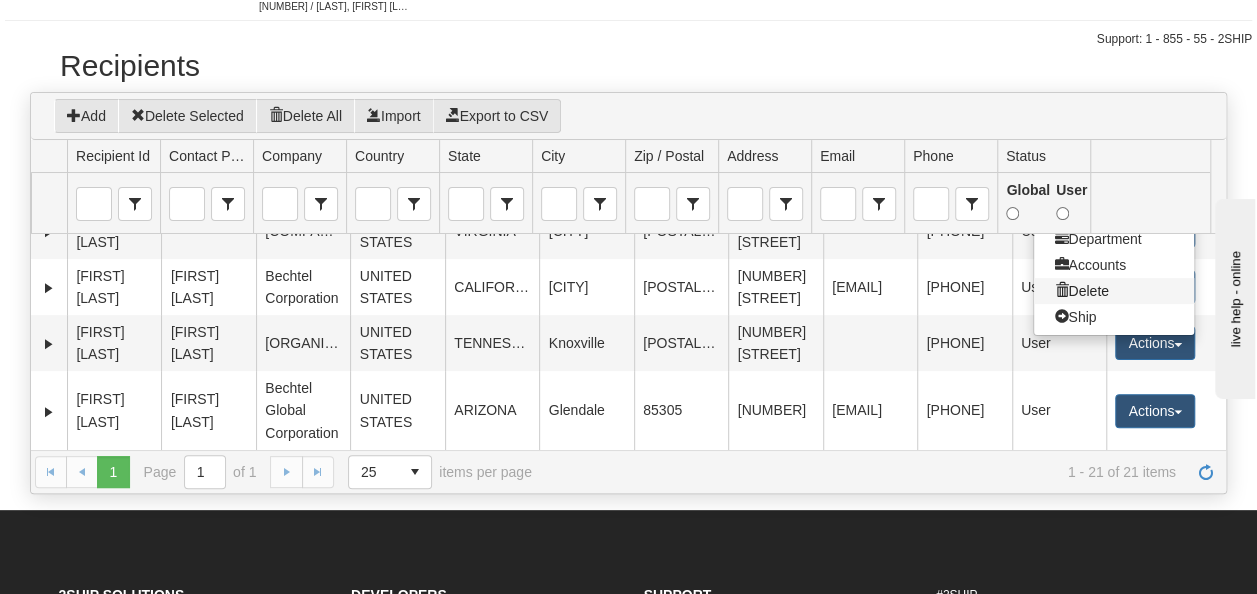 click on "Delete" at bounding box center (1114, 291) 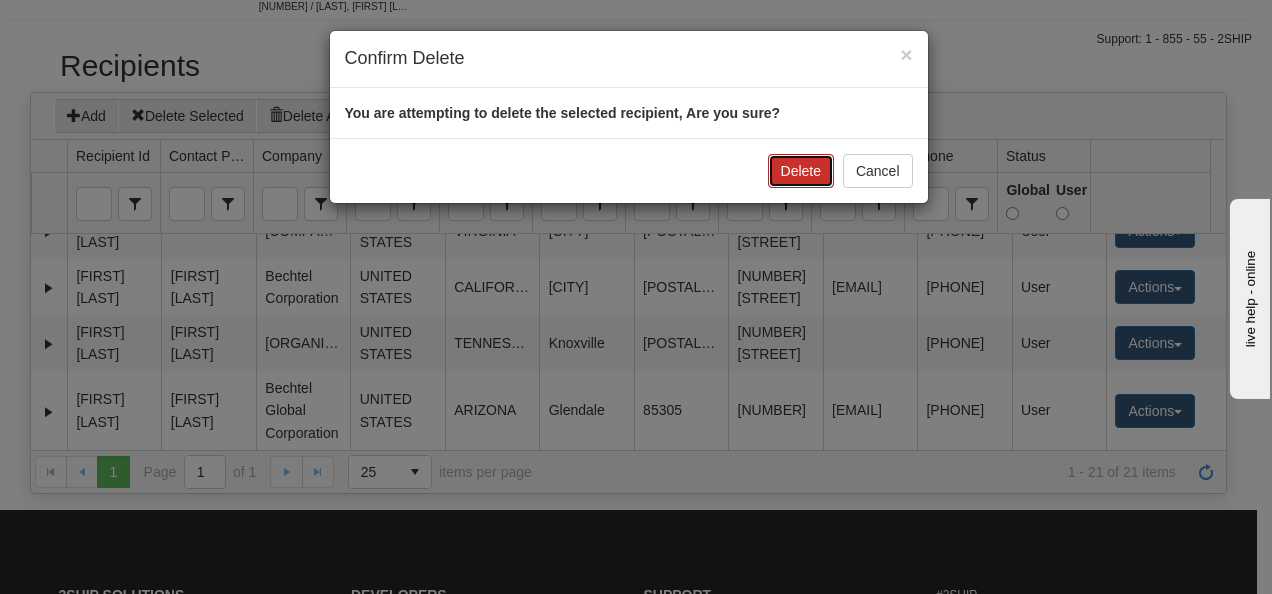 click on "Delete" at bounding box center (801, 171) 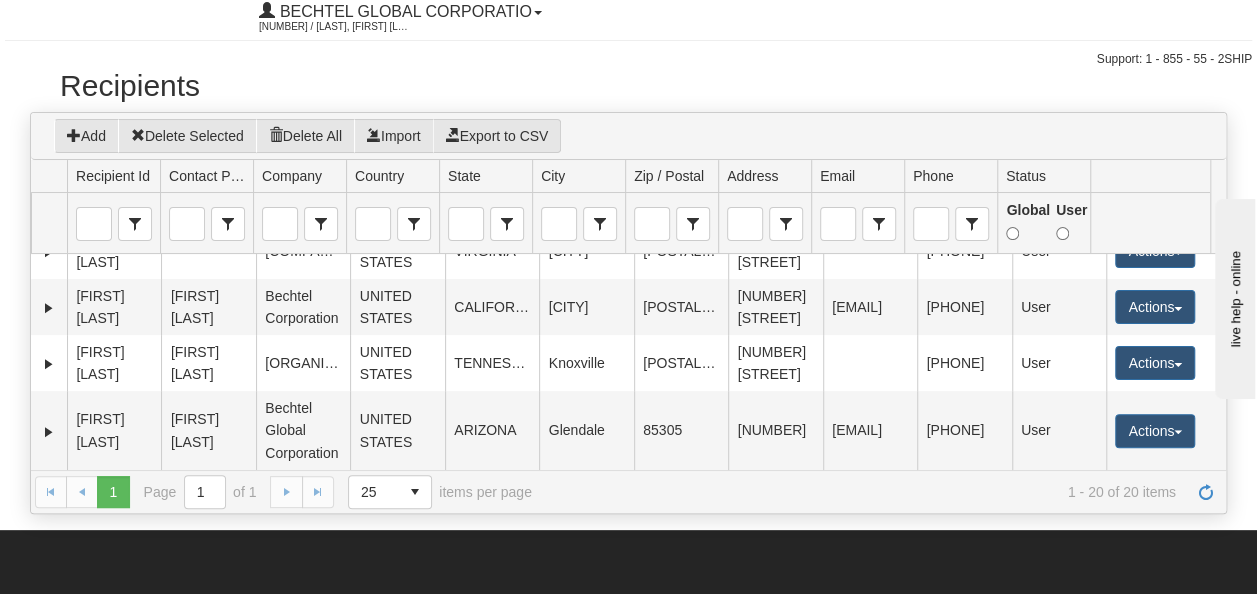 scroll, scrollTop: 0, scrollLeft: 0, axis: both 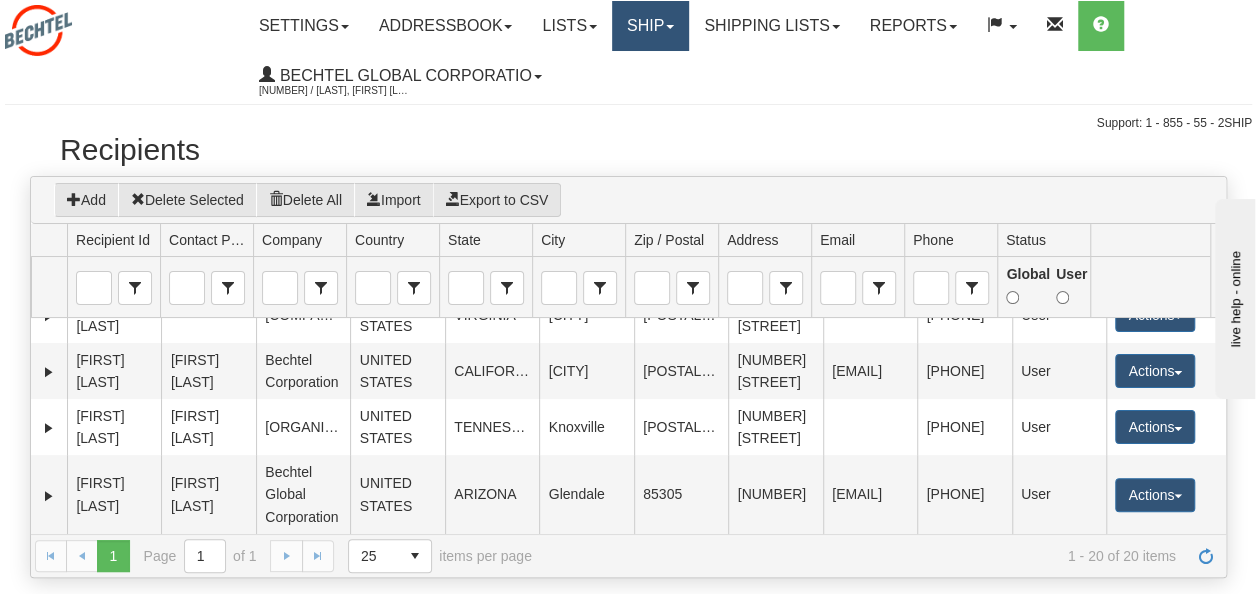click on "Ship" at bounding box center (650, 26) 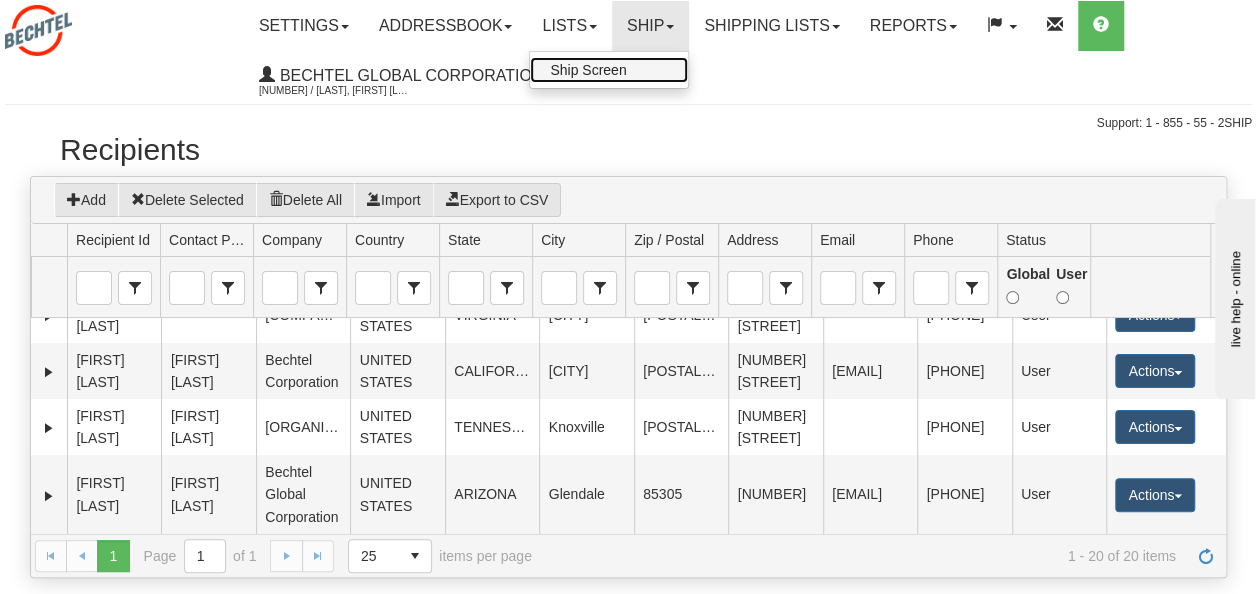 click on "Ship Screen" at bounding box center [588, 70] 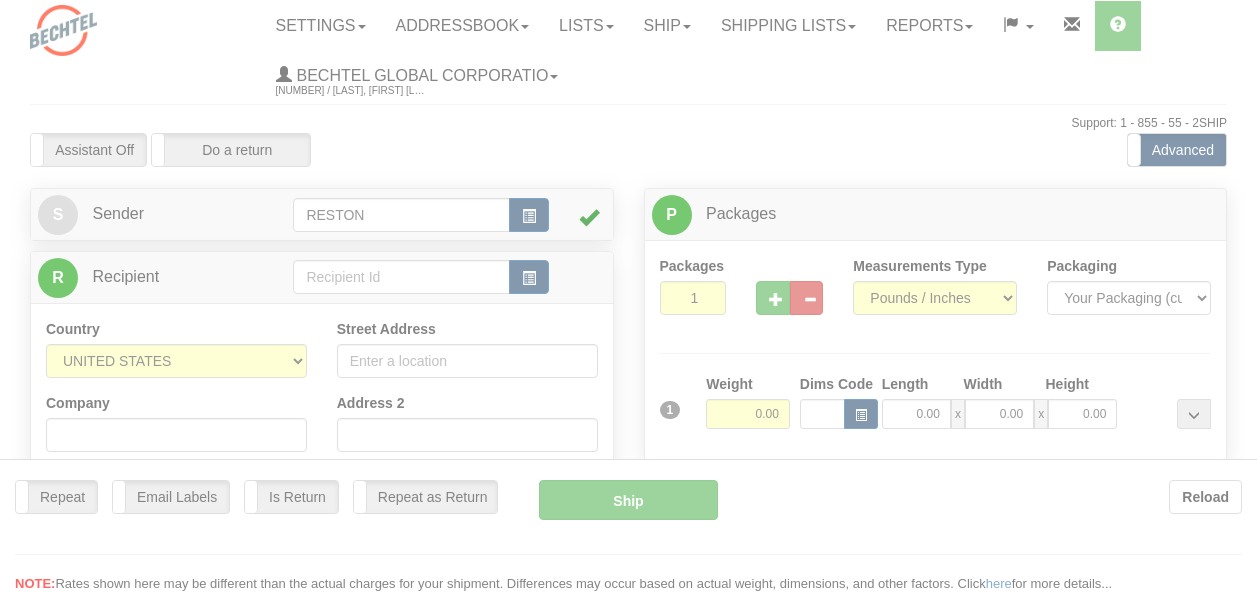 scroll, scrollTop: 0, scrollLeft: 0, axis: both 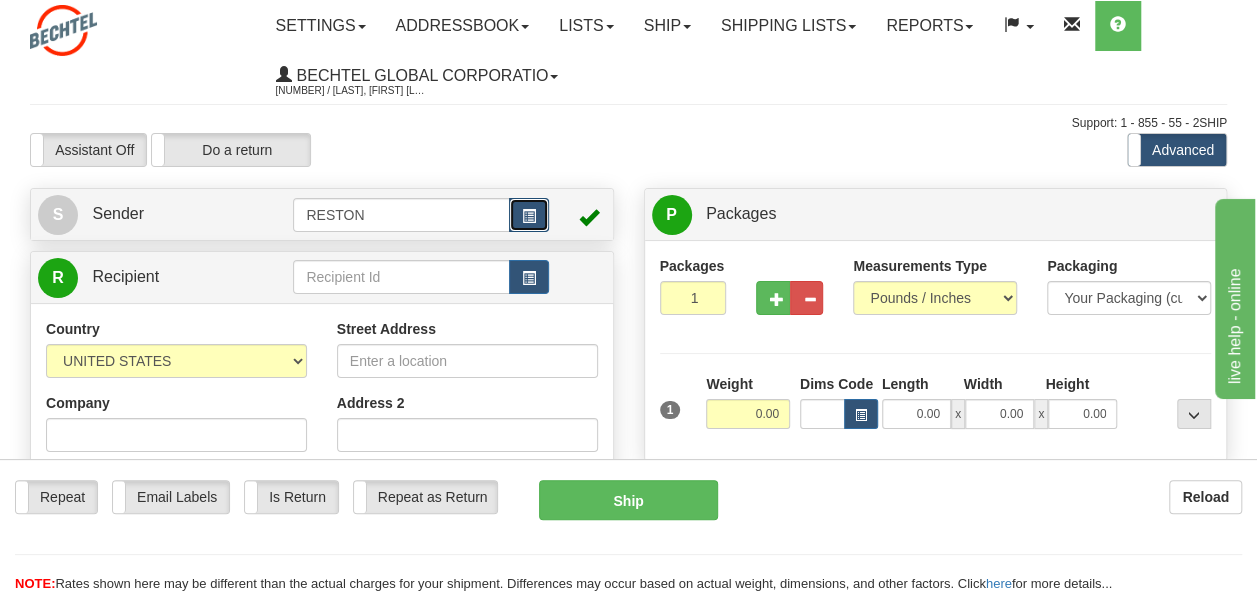 click at bounding box center [529, 216] 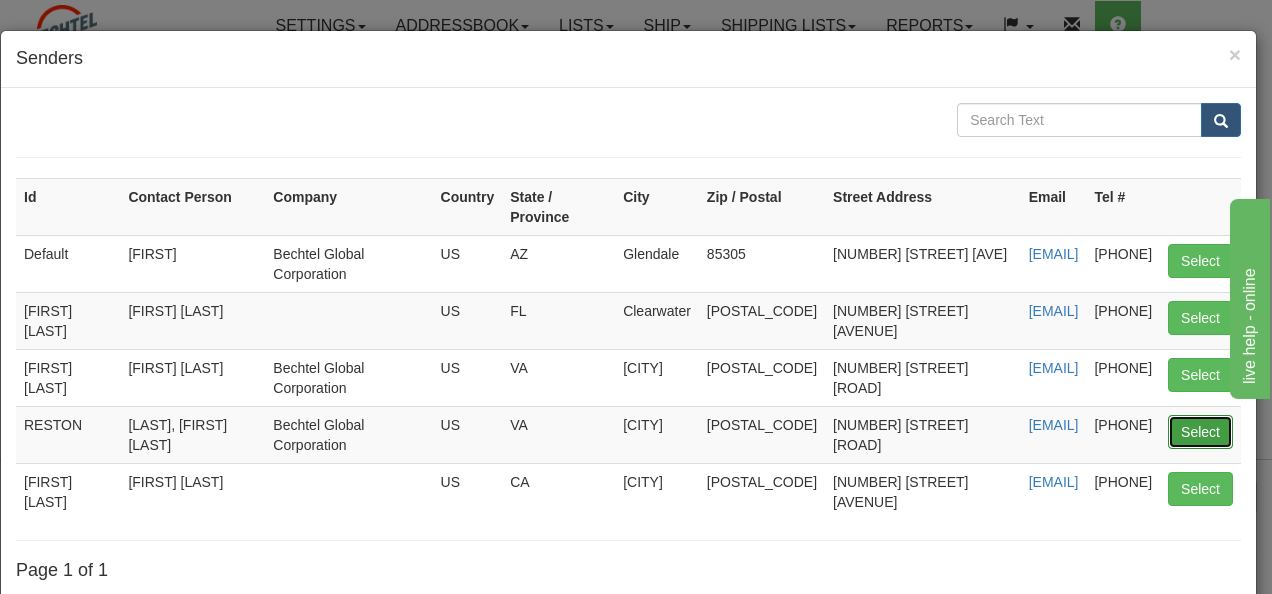 click on "Select" at bounding box center [1200, 432] 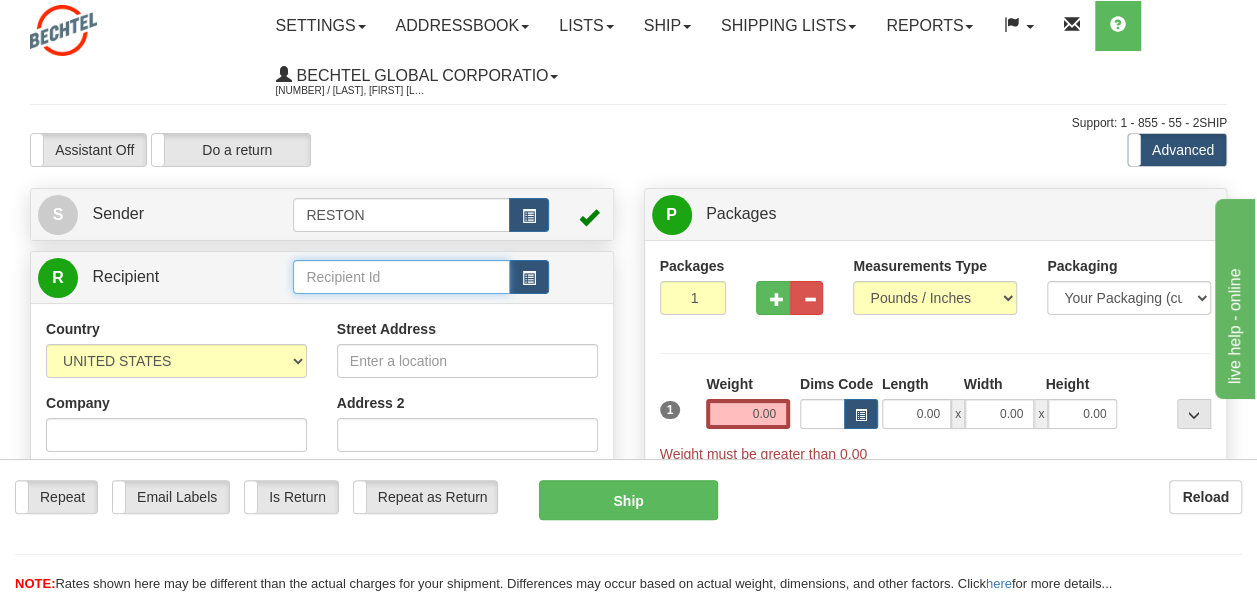 click at bounding box center (401, 277) 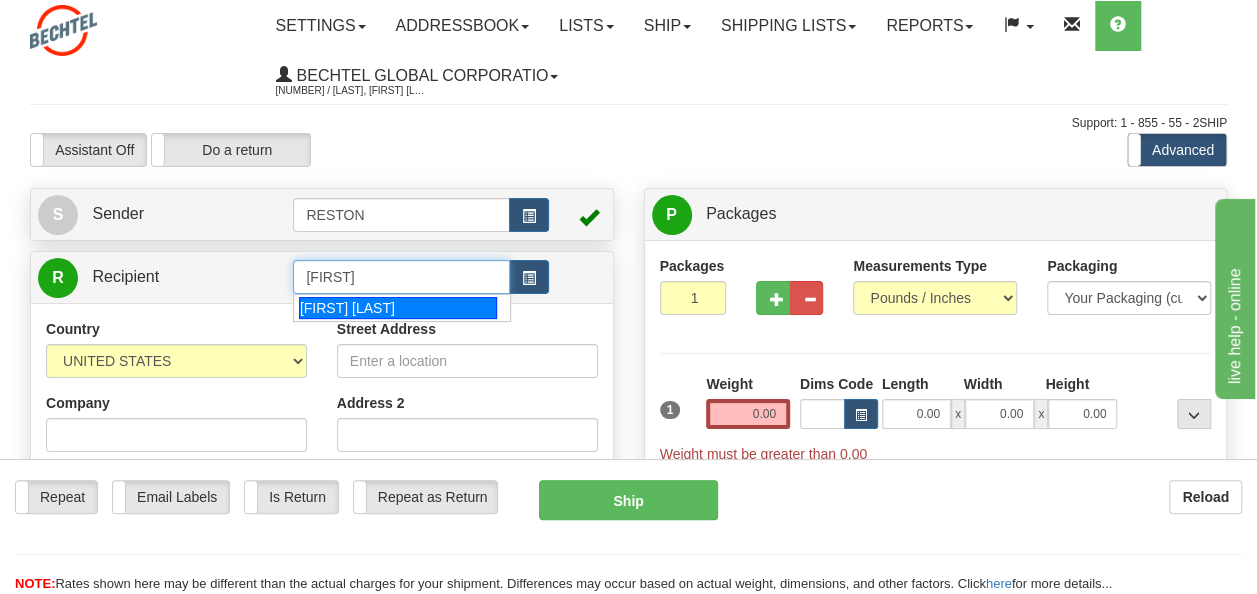 click on "[FIRST] [LAST]" at bounding box center (398, 308) 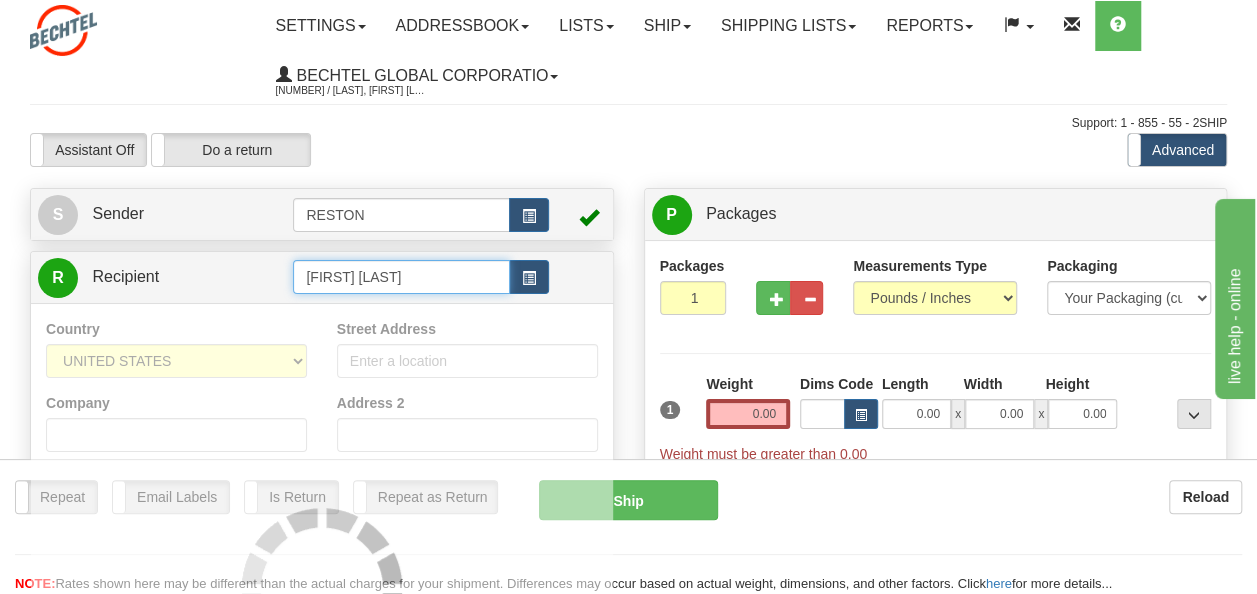 type on "[FIRST] [LAST]" 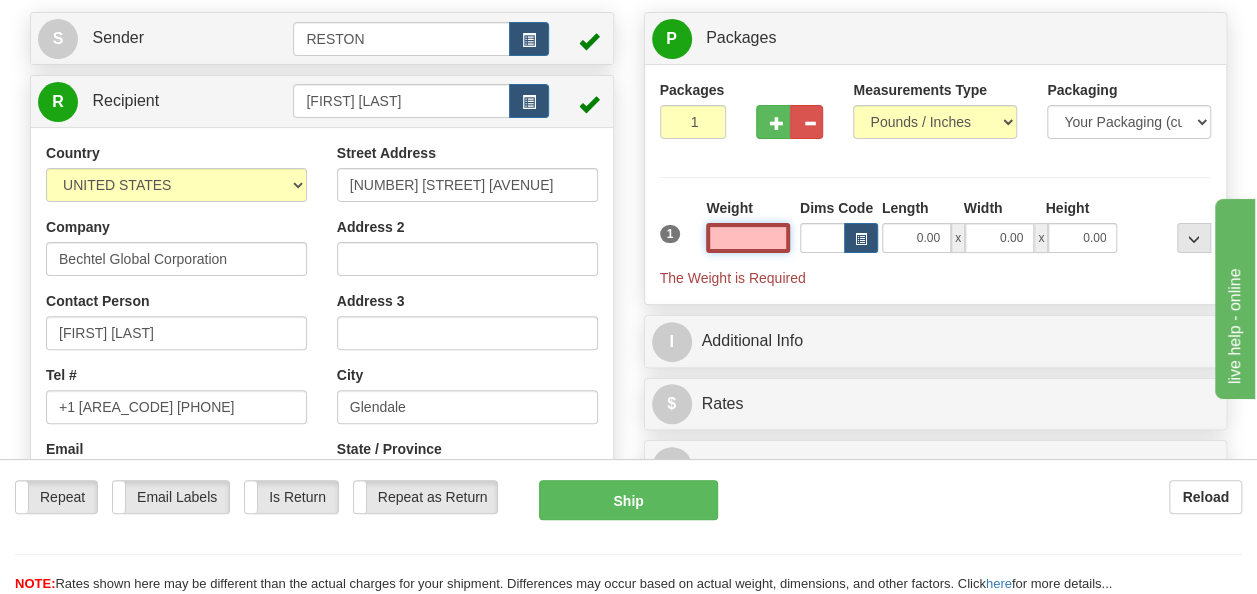 scroll, scrollTop: 186, scrollLeft: 0, axis: vertical 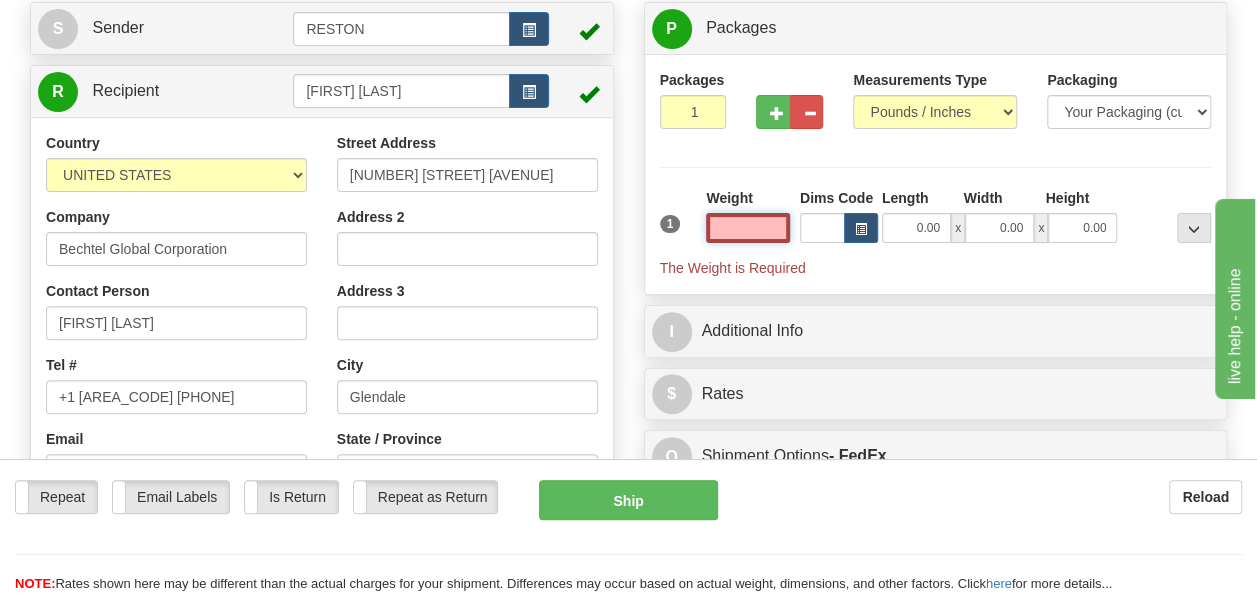 drag, startPoint x: 1265, startPoint y: 174, endPoint x: 162, endPoint y: 0, distance: 1116.64 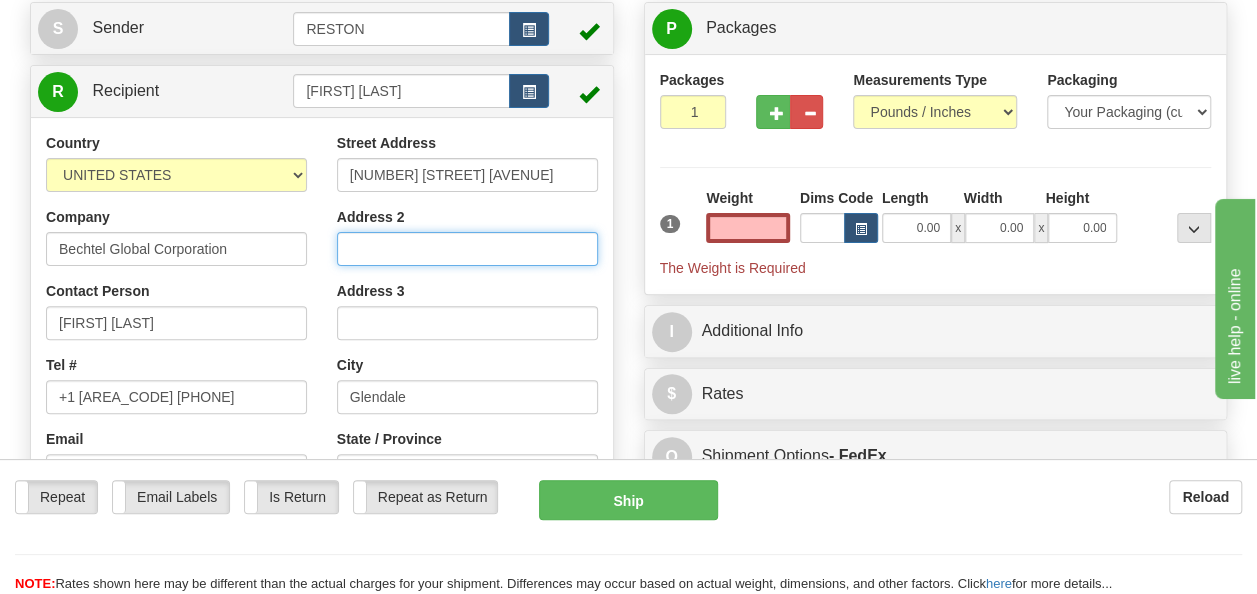 type on "0.00" 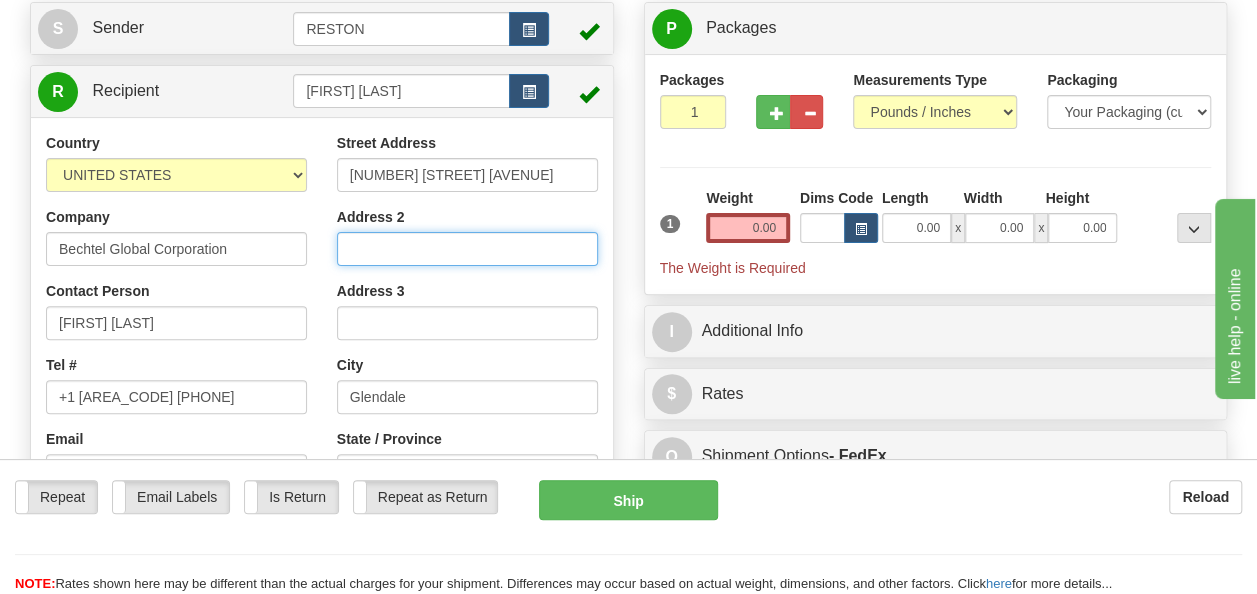 click on "Address 2" at bounding box center [467, 249] 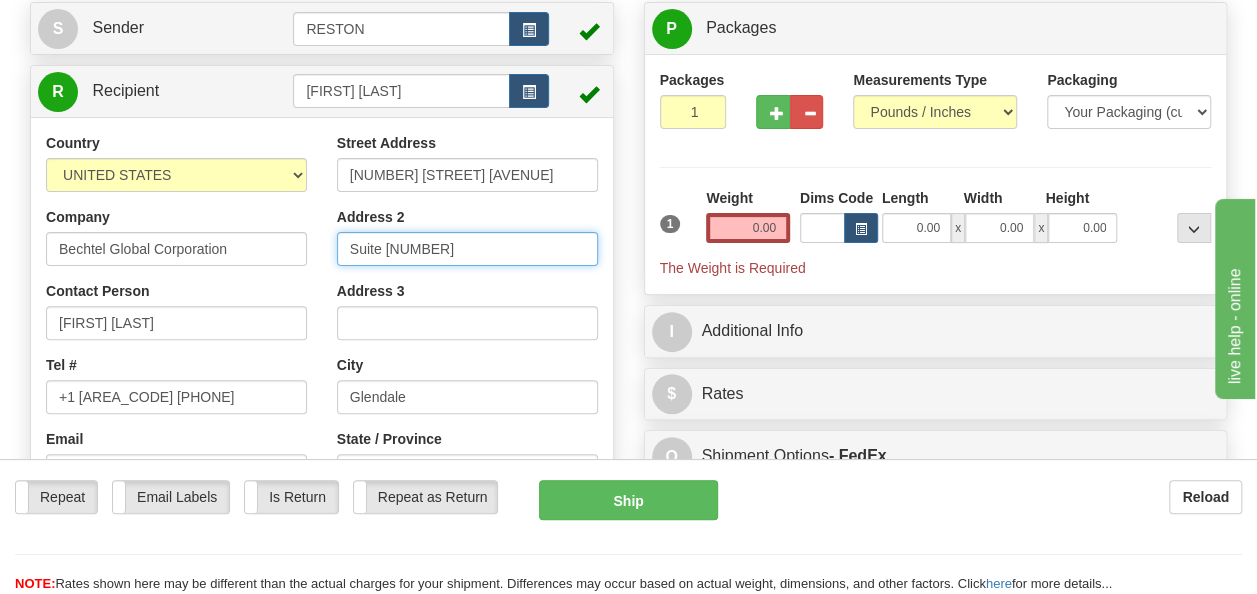 type on "Suite 100" 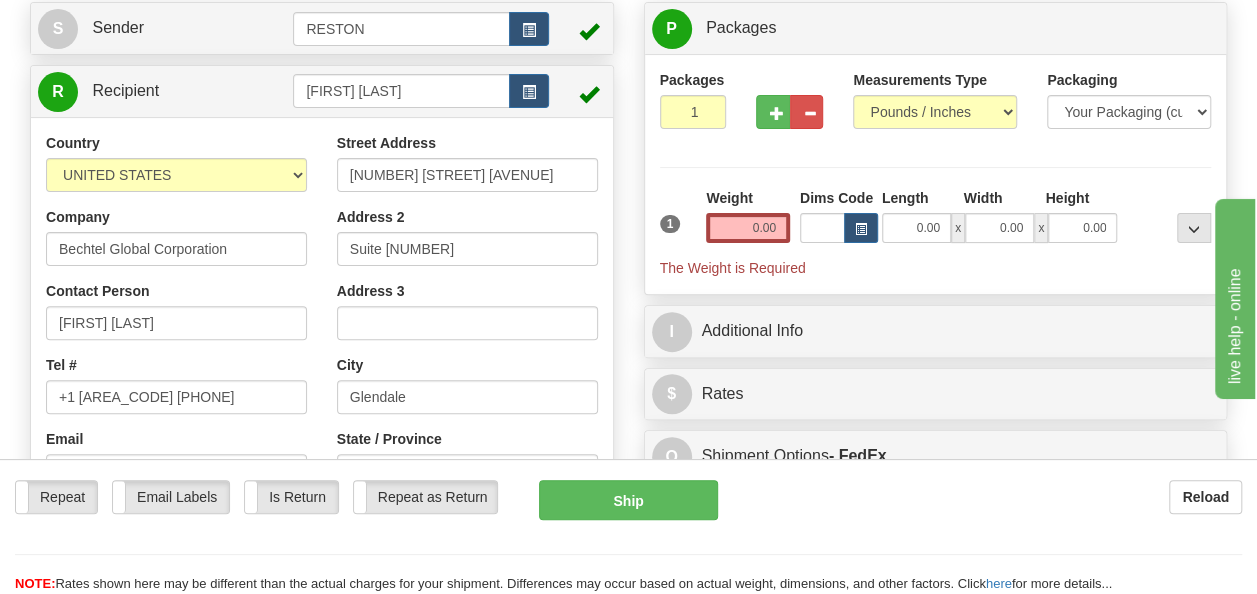 click on "Country
AFGHANISTAN
ALAND ISLANDS
ALBANIA
ALGERIA
AMERICAN SAMOA
ANDORRA
ANGOLA
ANGUILLA
ANTIGUA AND BARBUDA
ARGENTINA
ARMENIA
ARUBA
AUSTRALIA
AUSTRIA
AZERBAIJAN
AZORES
BAHAMAS
BAHRAIN
BANGLADESH
BARBADOS
BELARUS
BELGIUM
BELIZE
BENIN
BERMUDA
BHUTAN
BOLIVIA
BONAIRE, SAINT EUSTATIUS AND SABA
BOSNIA
BOTSWANA
BOUVET ISLAND
BRAZIL
BRITISH INDIAN OCEAN TERRITORY
BRITISH VIRGIN ISLANDS
BRUNEI
BULGARIA
BURKINA FASO
BURUNDI
CAMBODIA
CAMEROON
CANADA
CANARY ISLANDS
CAPE VERDE
CAYMAN ISLANDS
CENTRAL AFRICAN REPUBLIC
CHAD
CHILE
CHINA
CHRISTMAS ISLAND
COCOS (KEELING) ISLANDS
COLOMBIA
COMOROS
CONGO
CONGO, DEMOCRATIC REPUBLIC OF
COOK ISLANDS
COSTA RICA
CROATIA
CURAÇAO
CYPRUS
CZECH REPUBLIC
DENMARK
DJIBOUTI
DOMINICA
DOMINICAN REPUBLIC
EAST TIMOR
ECUADOR
EGYPT
EL SALVADOR
EQUATORIAL GUINEA
ERITREA
ESTONIA
ETHIOPIA
FIJI" at bounding box center (176, 392) 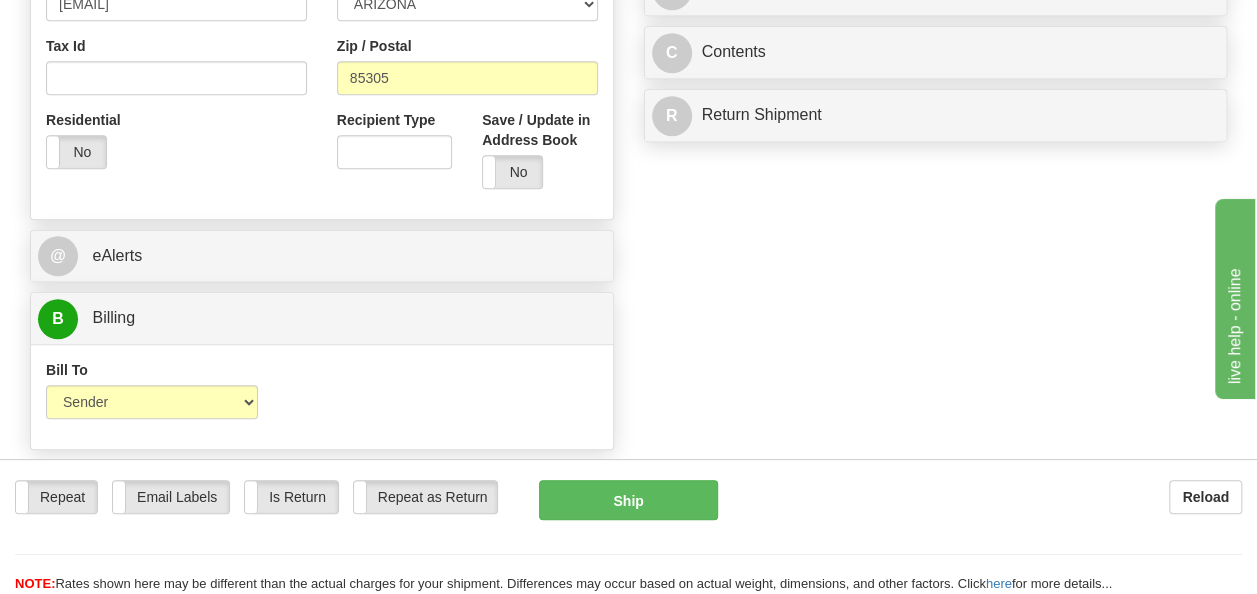 scroll, scrollTop: 655, scrollLeft: 0, axis: vertical 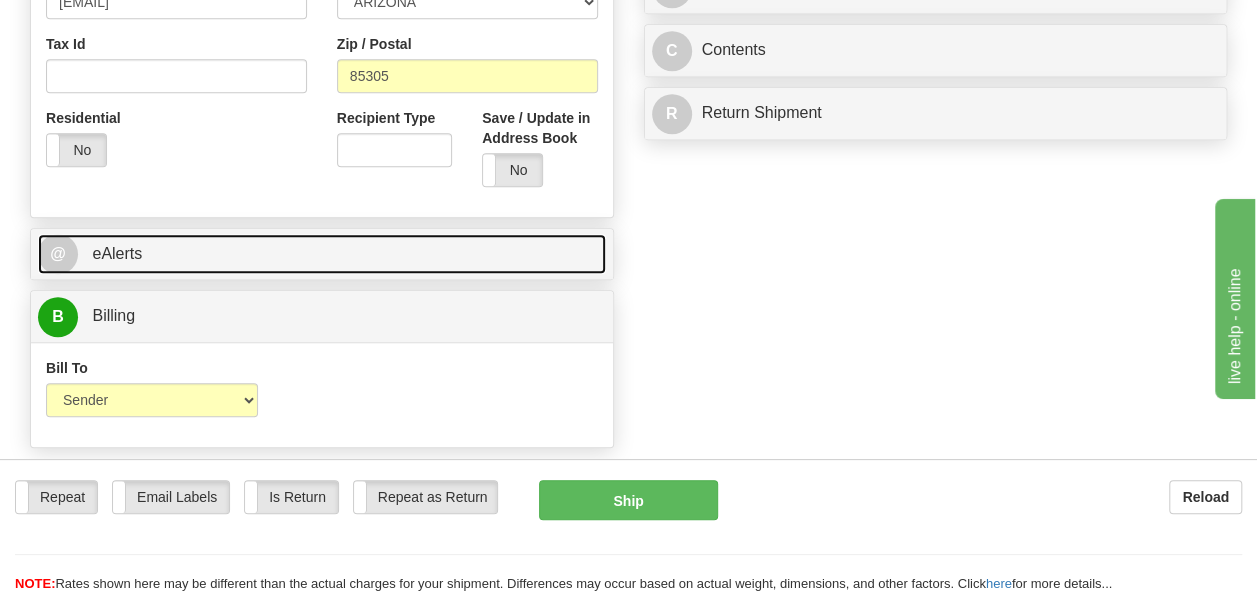 click on "@
eAlerts" at bounding box center [322, 254] 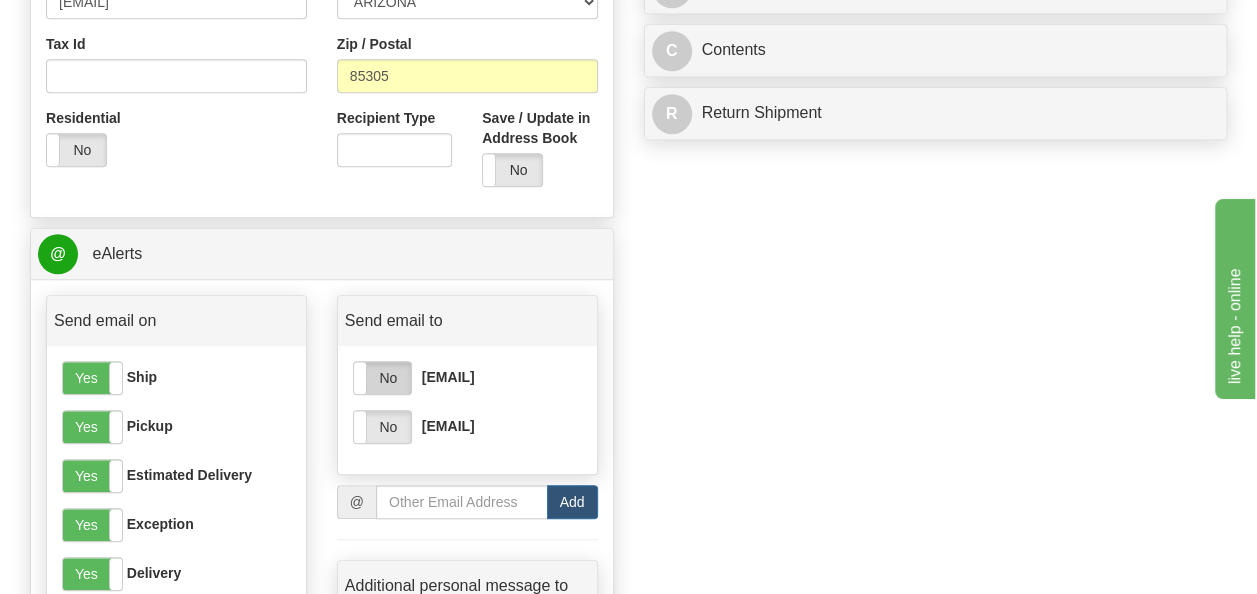 click on "No" at bounding box center (382, 378) 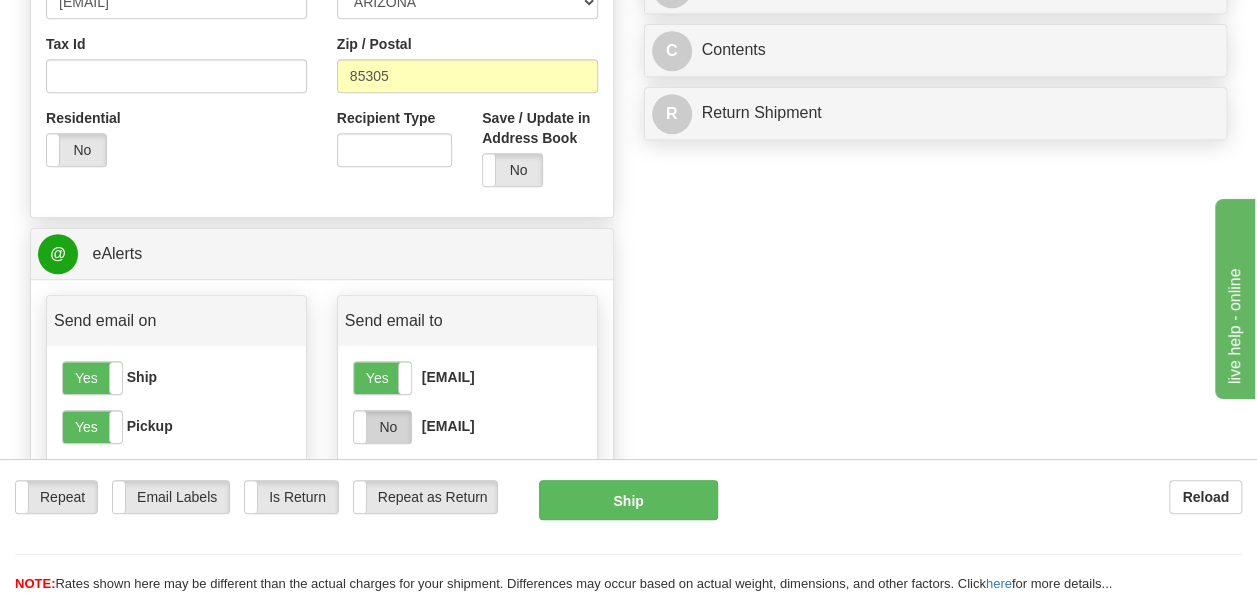 click on "No" at bounding box center [382, 427] 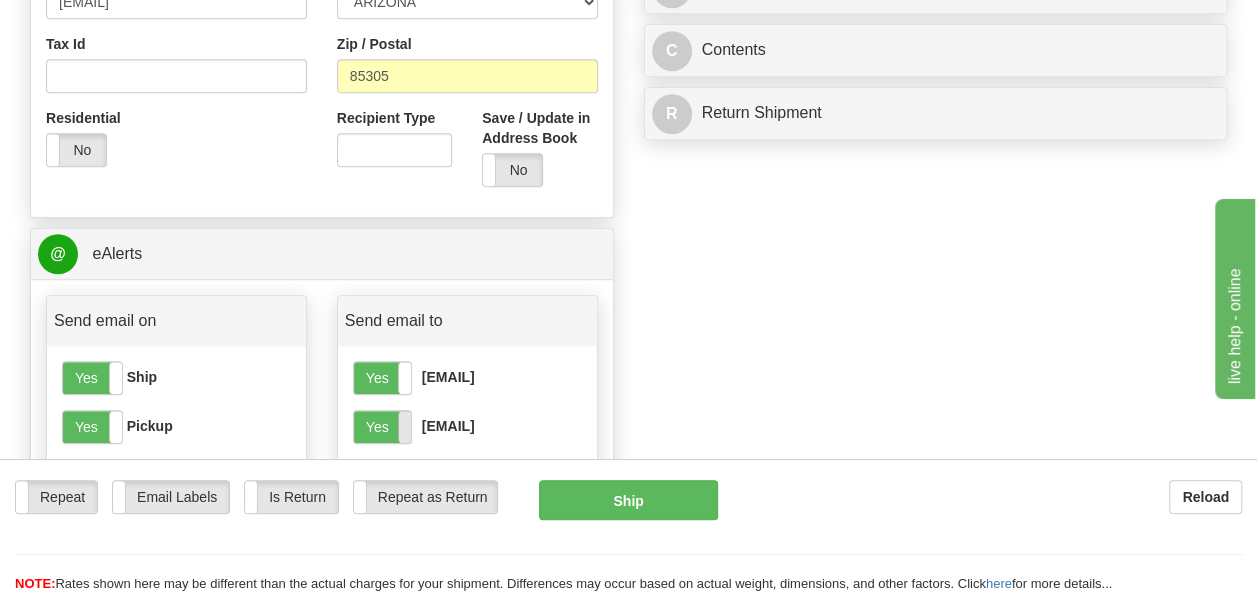 click at bounding box center (411, 427) 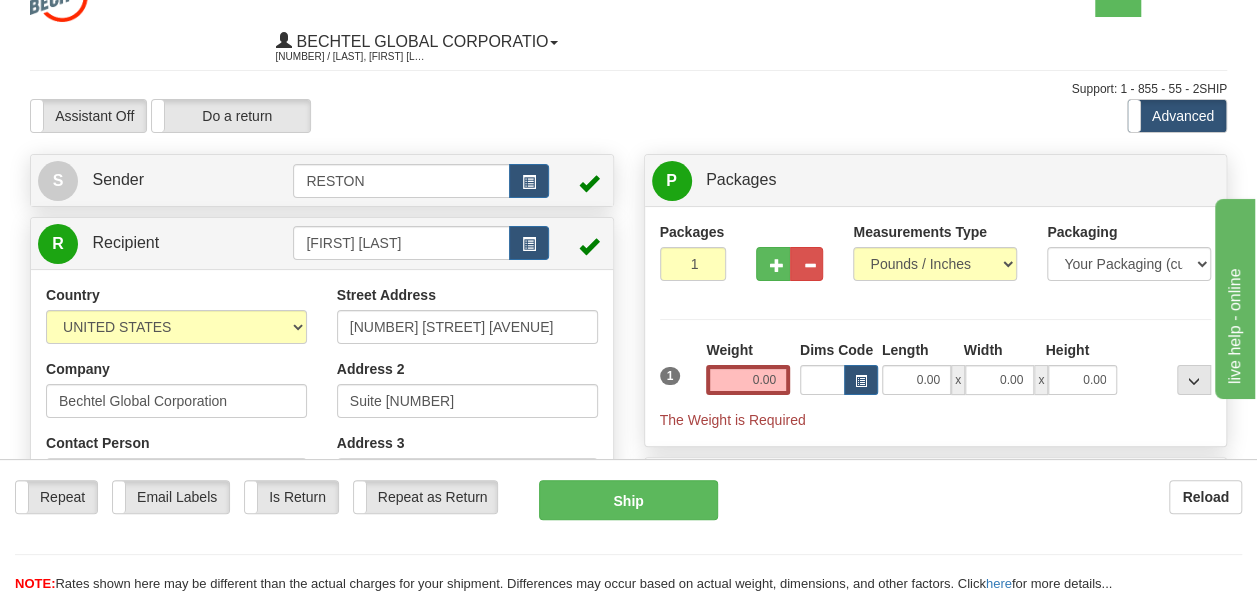 scroll, scrollTop: 0, scrollLeft: 0, axis: both 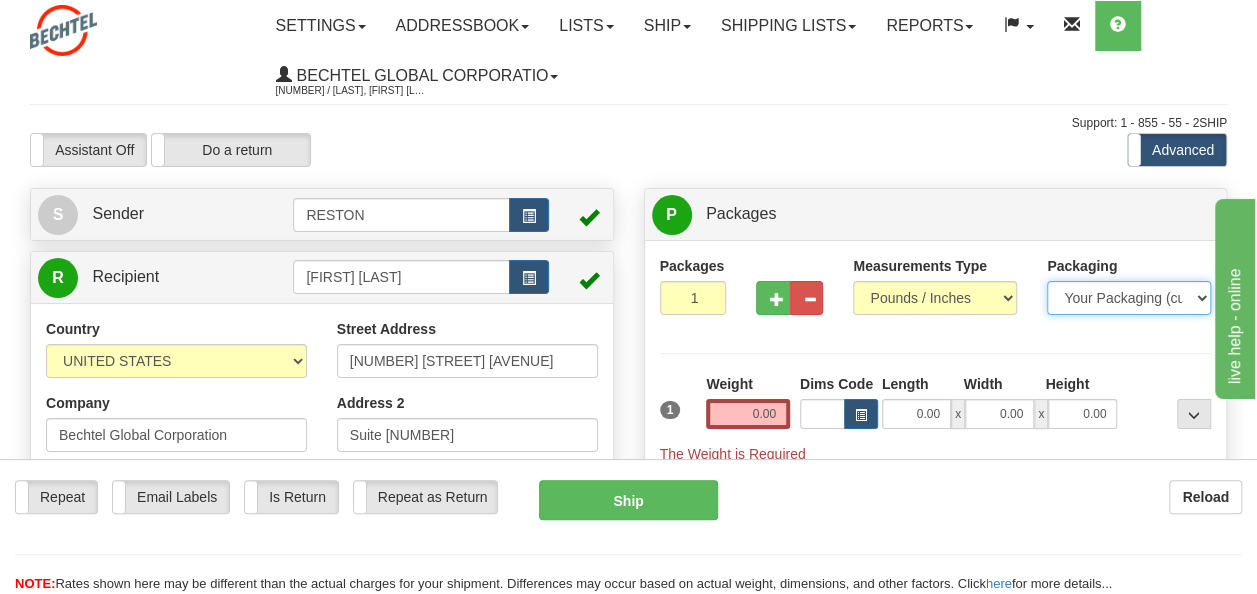 click on "Your Packaging (customer supplied)
Envelope (carrier supplied)
Pack (carrier supplied)
Box (carrier supplied)
Tube (carrier supplied)
10 KG Box (carrier supplied)
25 KG Box (carrier supplied)
Euro Pallet
Pallet
LOSCAM Pallet
Drum
Non Standard Package" at bounding box center [1129, 298] 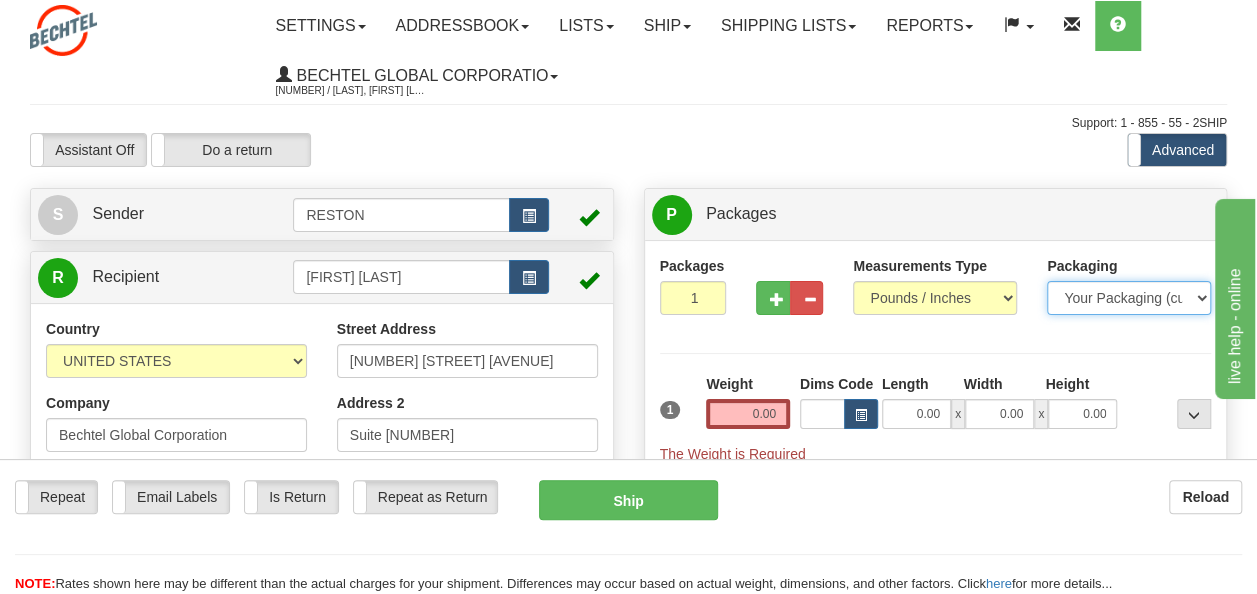 select on "4" 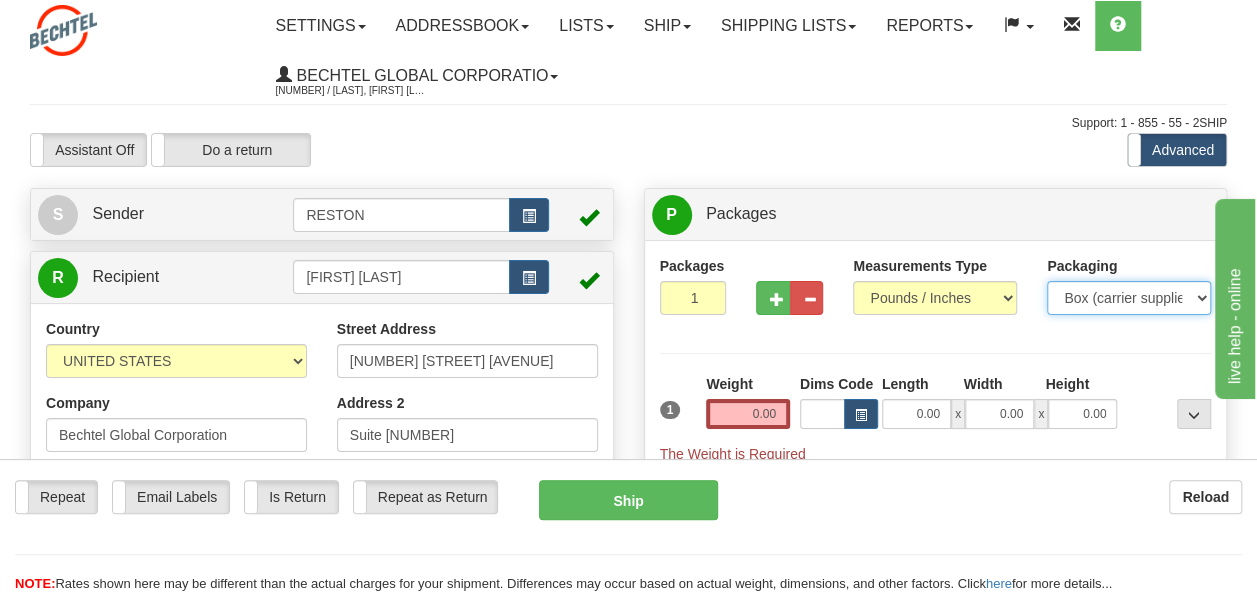 click on "Your Packaging (customer supplied)
Envelope (carrier supplied)
Pack (carrier supplied)
Box (carrier supplied)
Tube (carrier supplied)
10 KG Box (carrier supplied)
25 KG Box (carrier supplied)
Euro Pallet
Pallet
LOSCAM Pallet
Drum
Non Standard Package" at bounding box center [1129, 298] 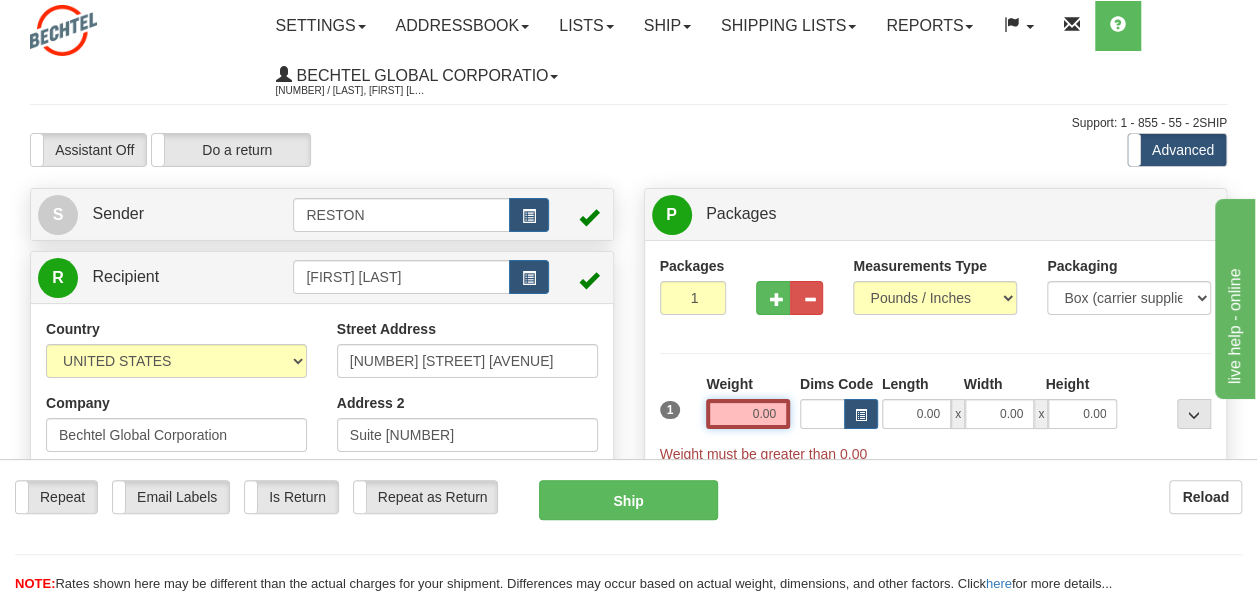 click on "0.00" at bounding box center [748, 414] 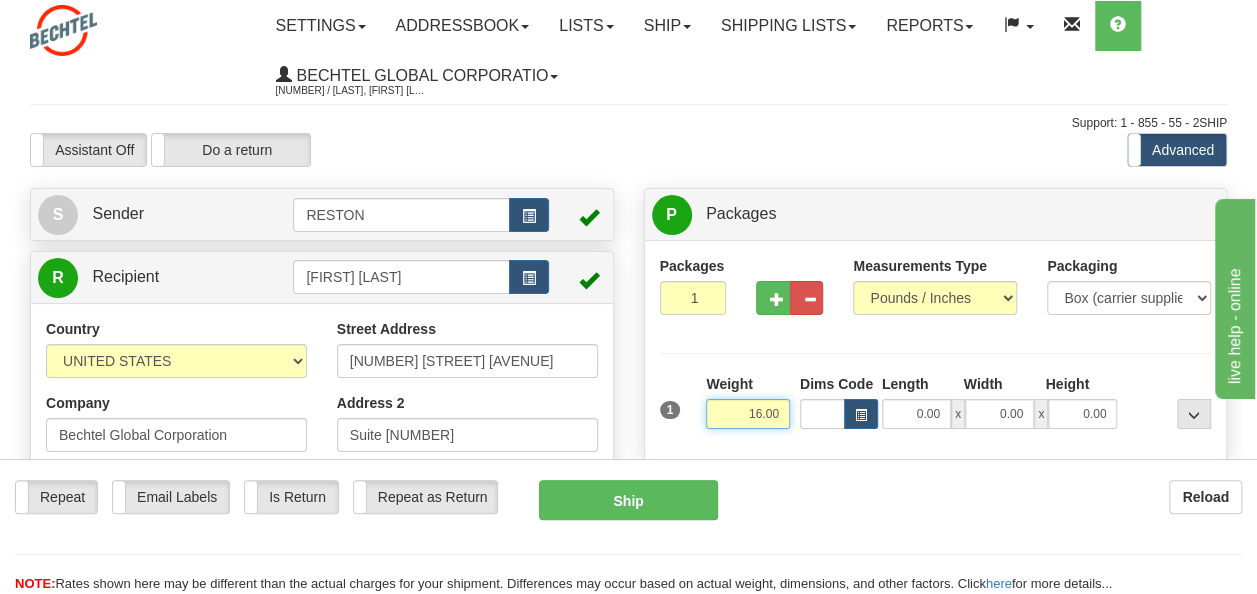 type on "16.00" 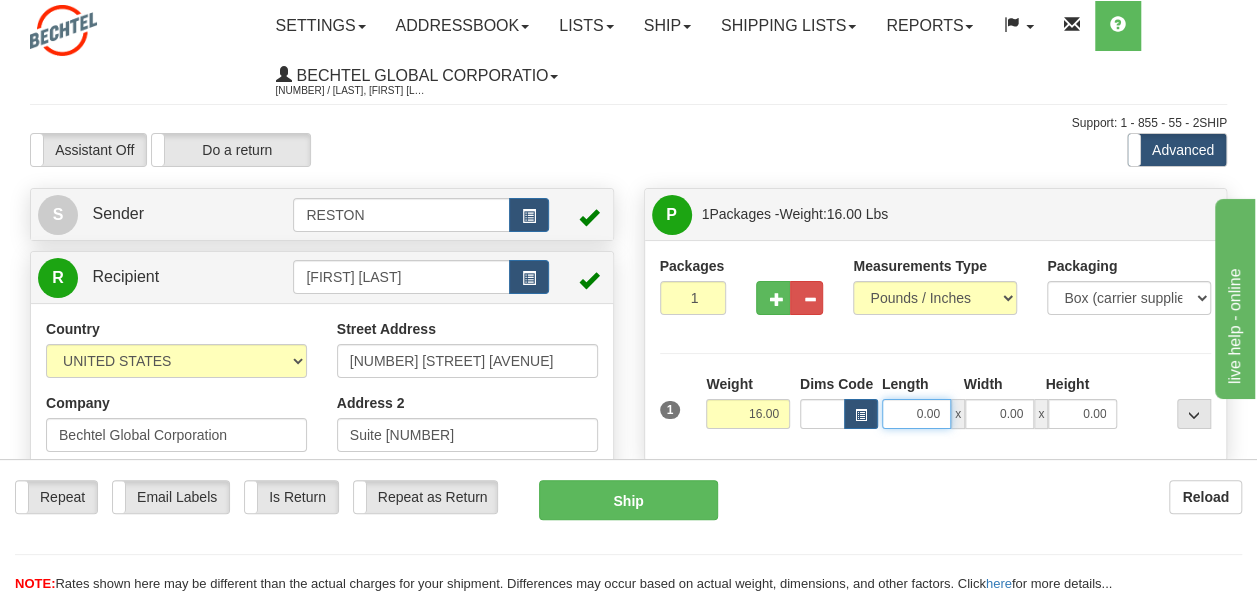 click on "0.00" at bounding box center (916, 414) 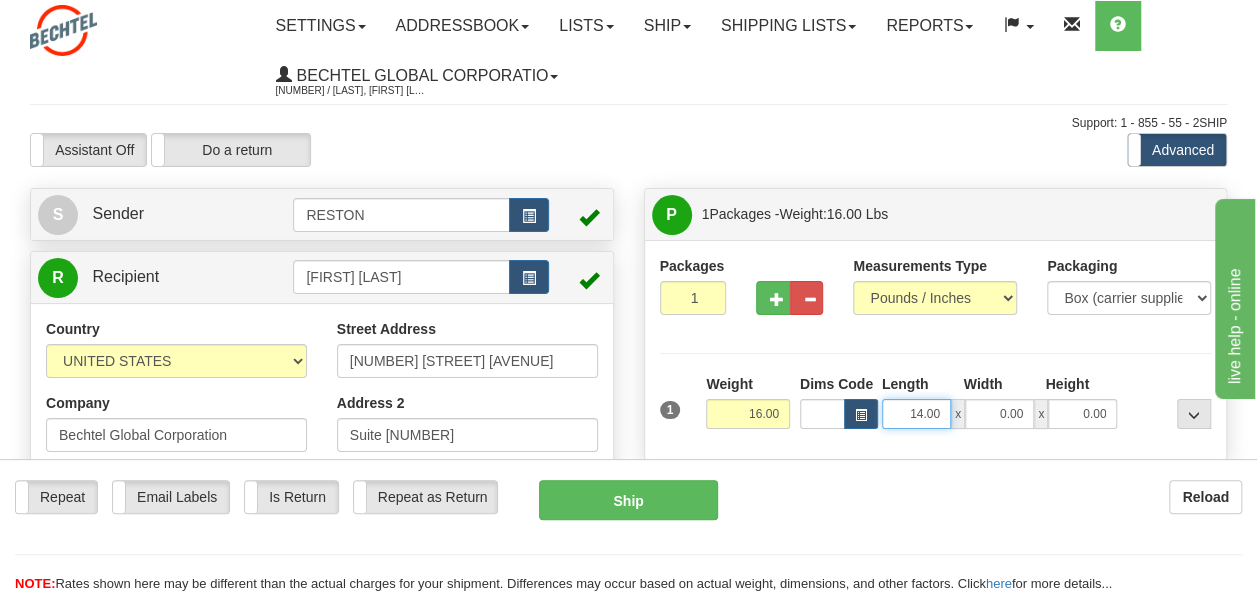 type on "14.00" 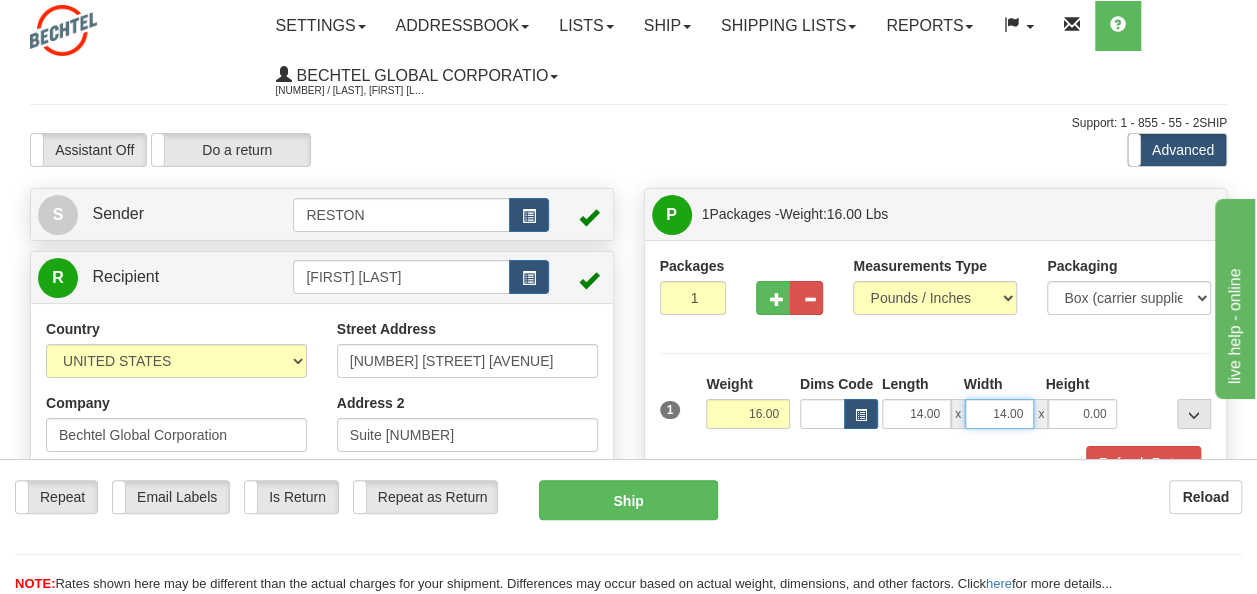 type on "14.00" 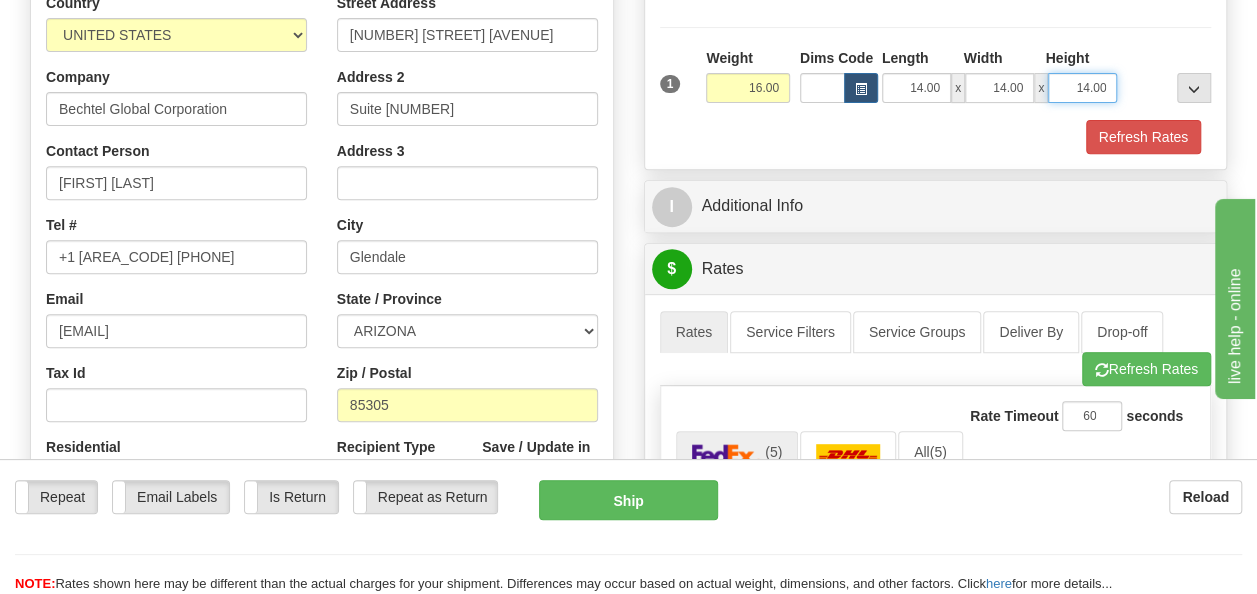 scroll, scrollTop: 336, scrollLeft: 0, axis: vertical 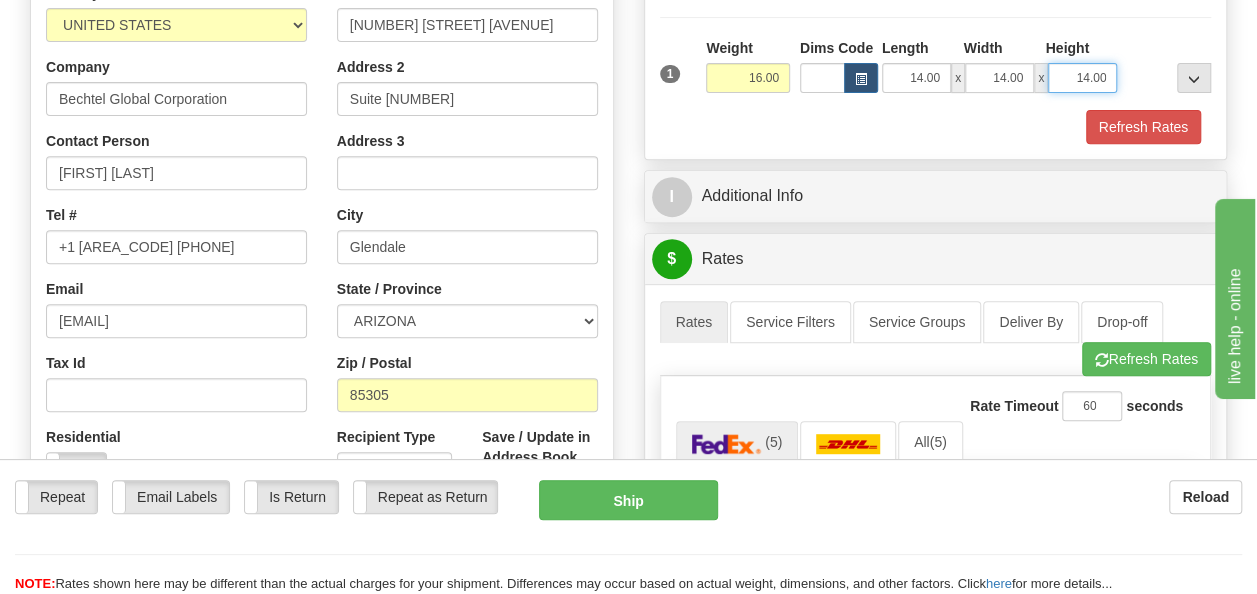 type on "14.00" 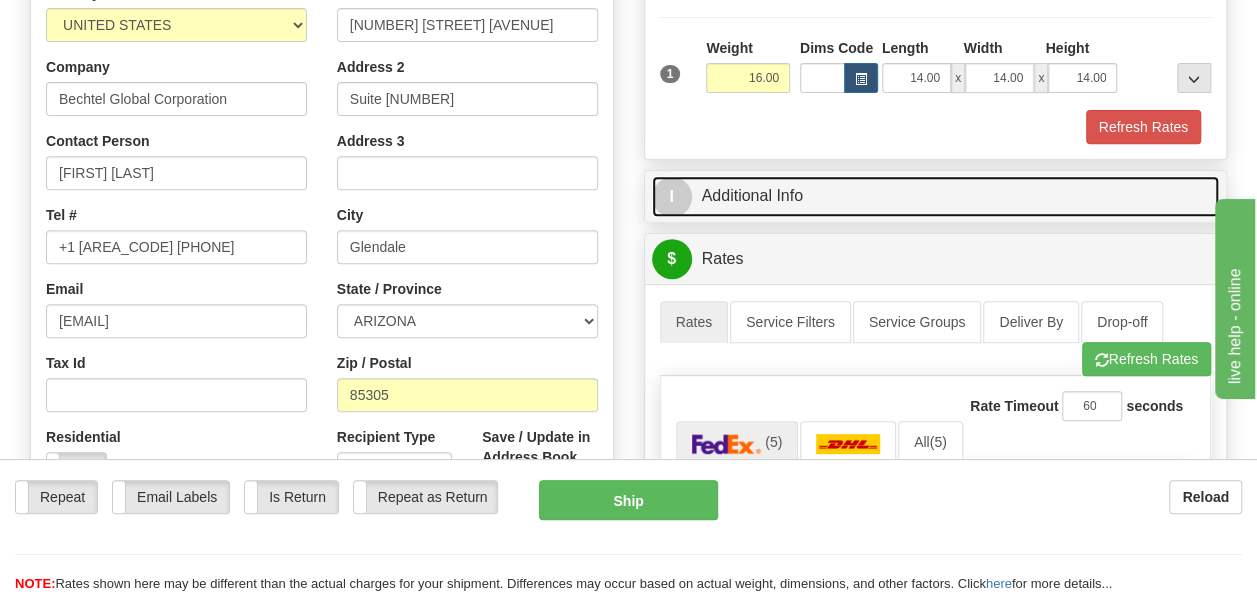 click on "I" at bounding box center (672, 197) 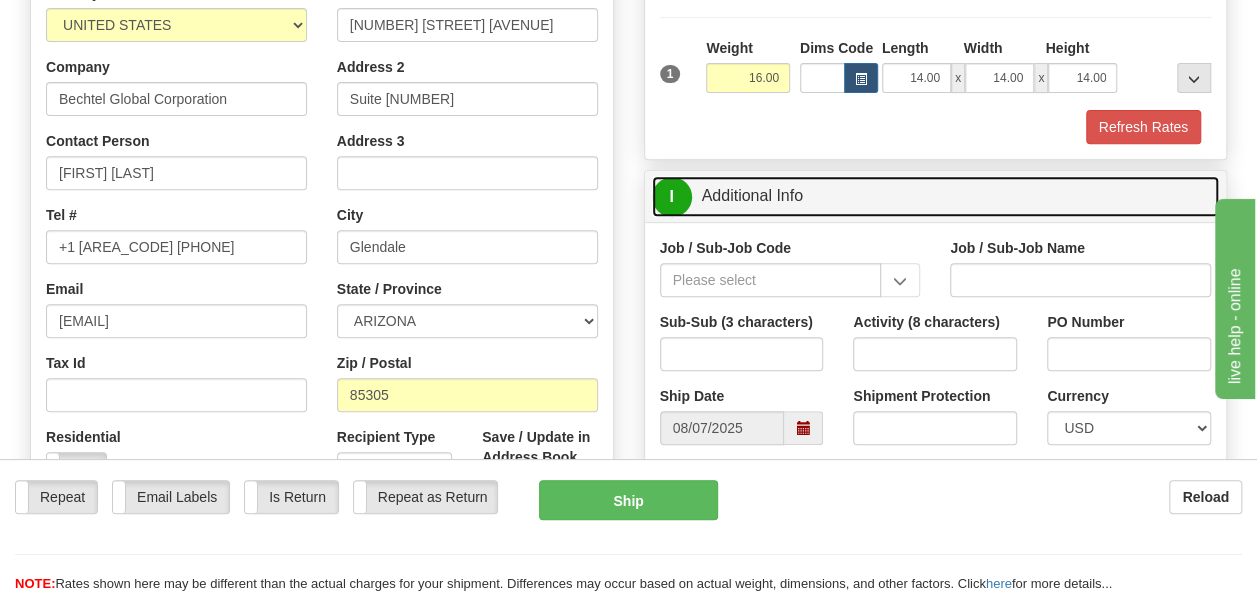 click at bounding box center [803, 428] 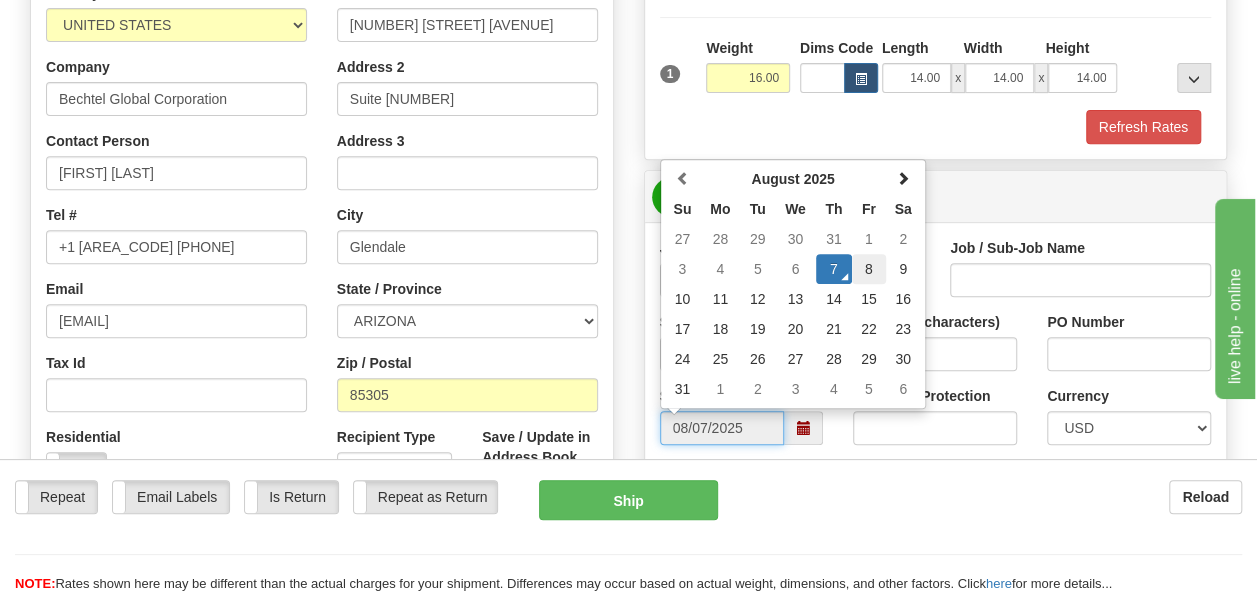 click on "8" at bounding box center (869, 269) 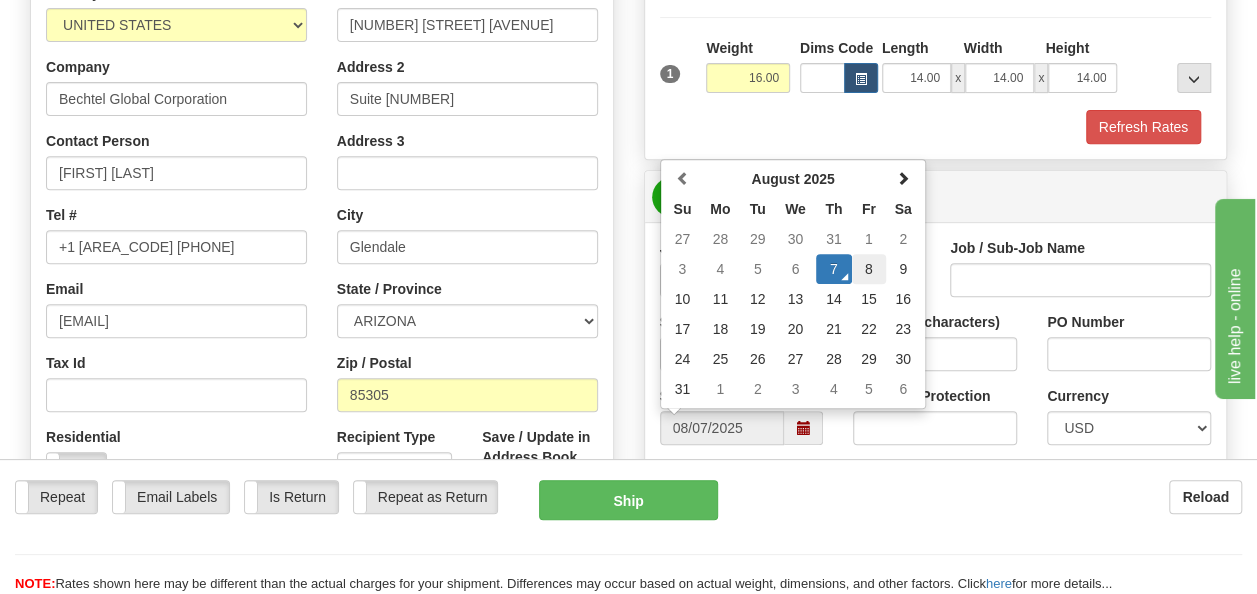type on "08/08/2025" 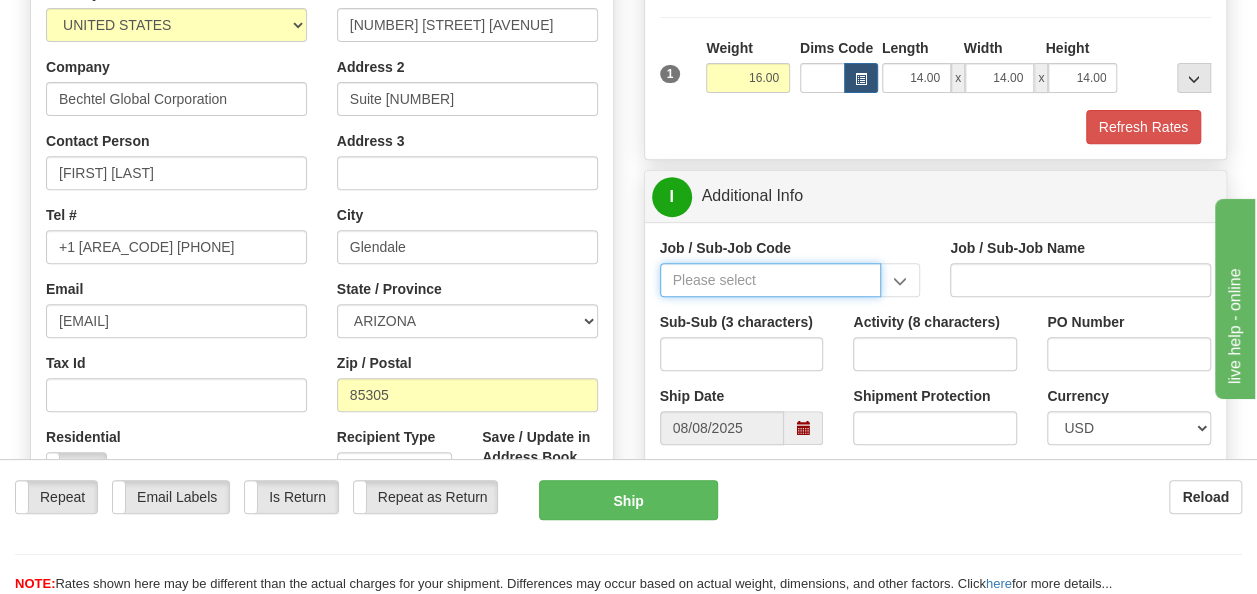 click on "Job / Sub-Job Code" at bounding box center (771, 280) 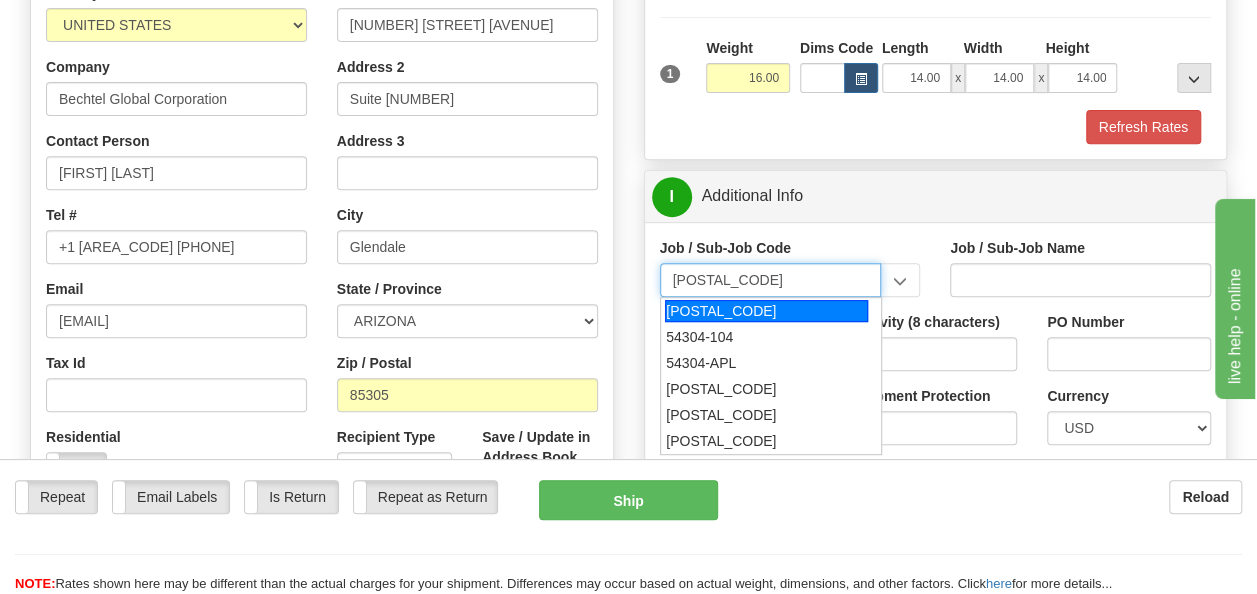 click on "54304-000" at bounding box center (766, 311) 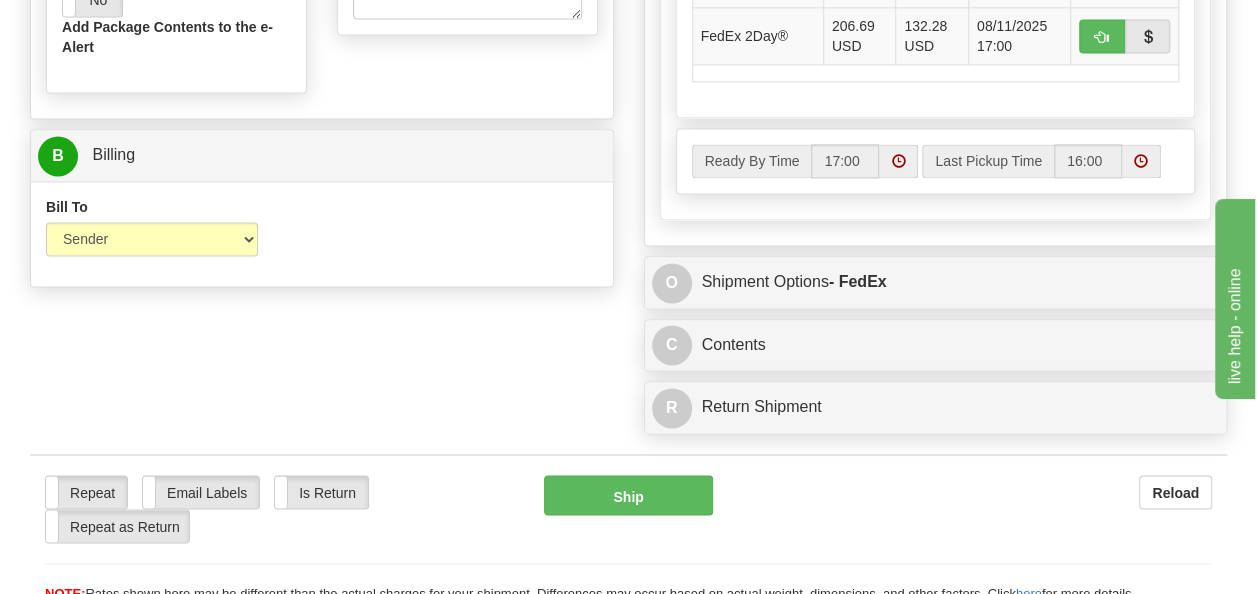 scroll, scrollTop: 1460, scrollLeft: 0, axis: vertical 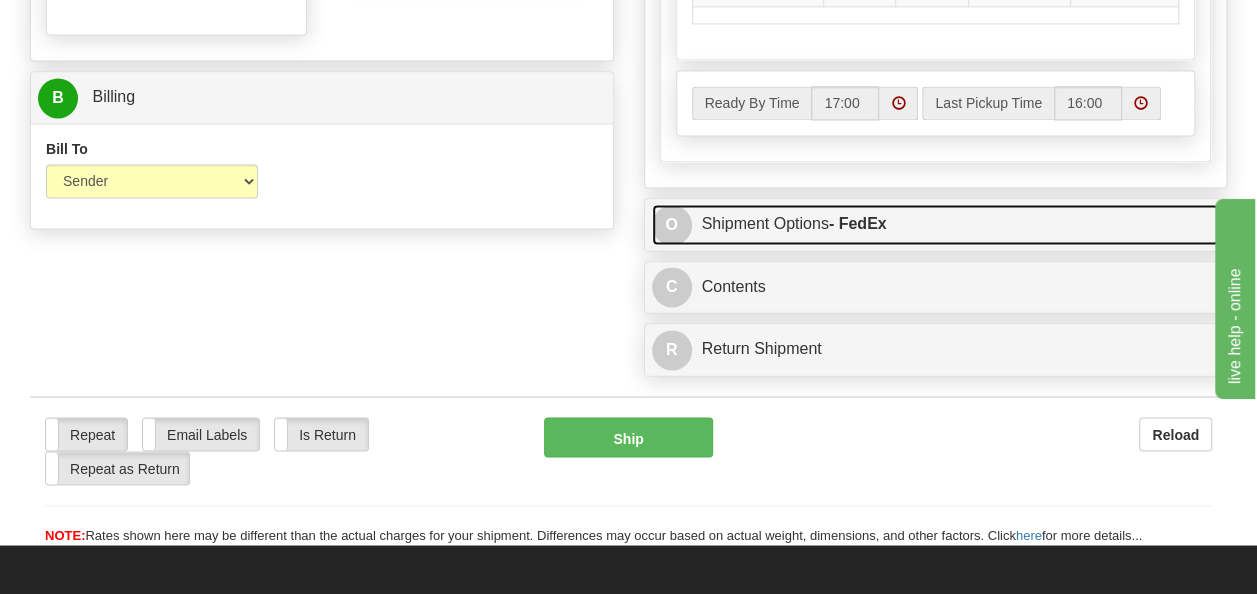 click on "O Shipment Options
- FedEx" at bounding box center [936, 224] 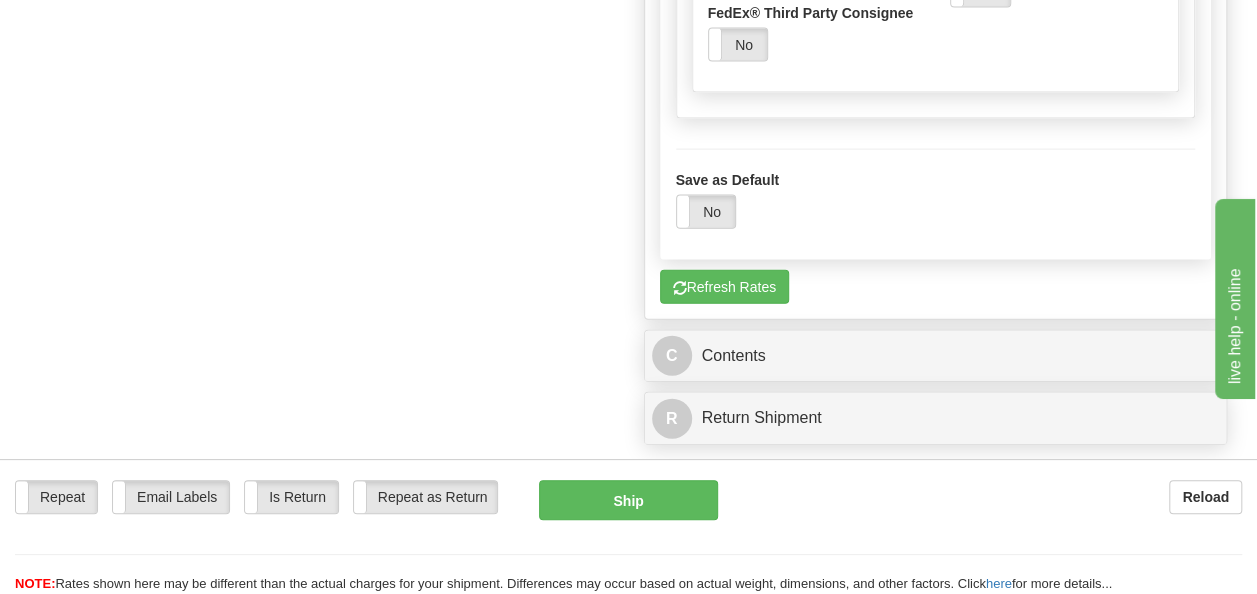 scroll, scrollTop: 2180, scrollLeft: 0, axis: vertical 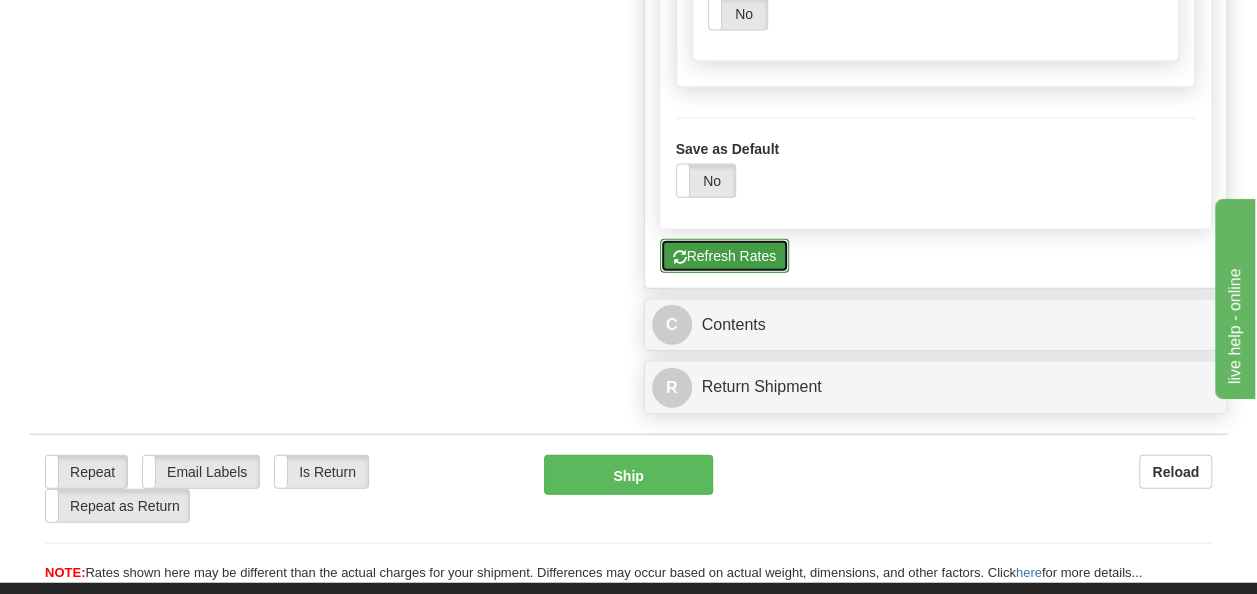 click on "Refresh Rates" at bounding box center [724, 256] 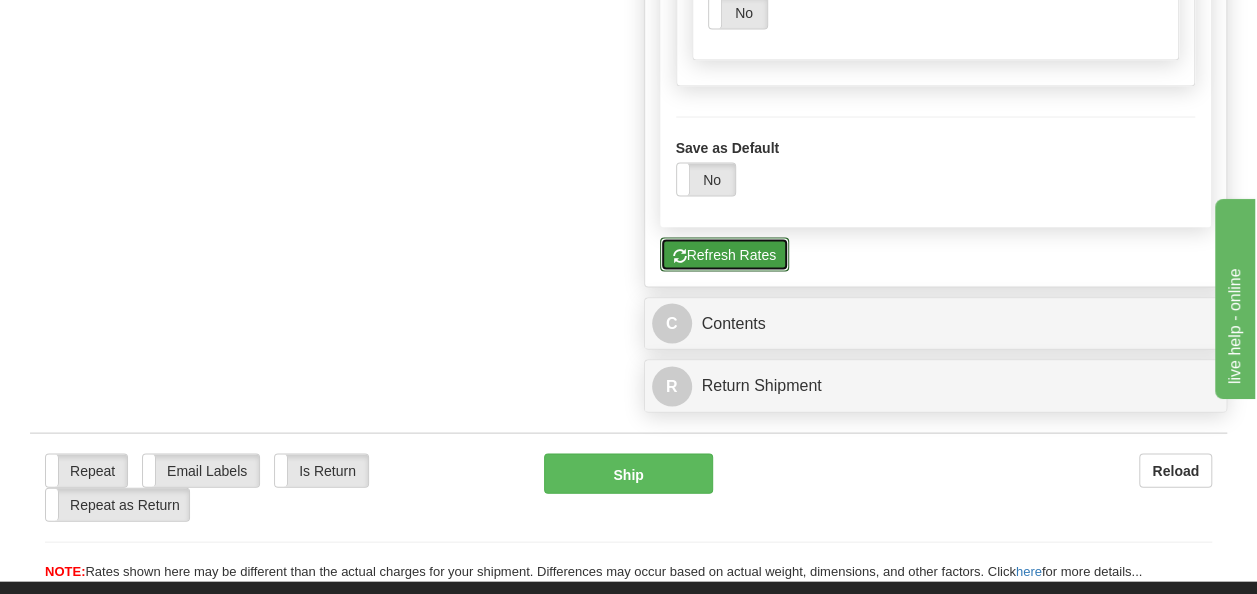 scroll, scrollTop: 2180, scrollLeft: 0, axis: vertical 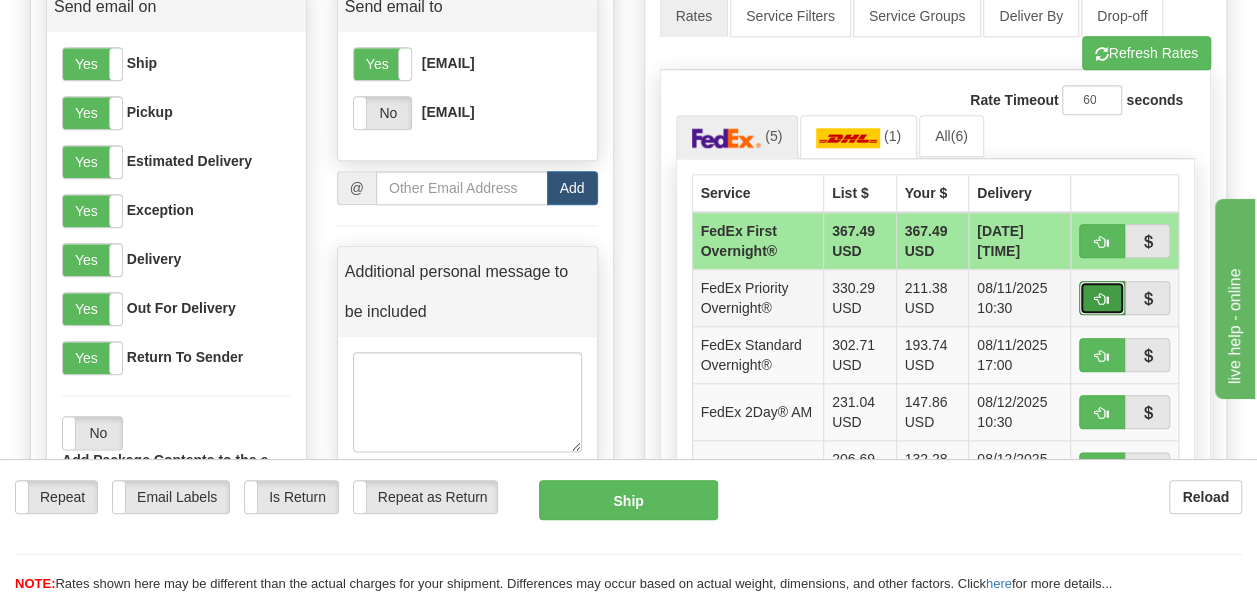 click at bounding box center [1102, 299] 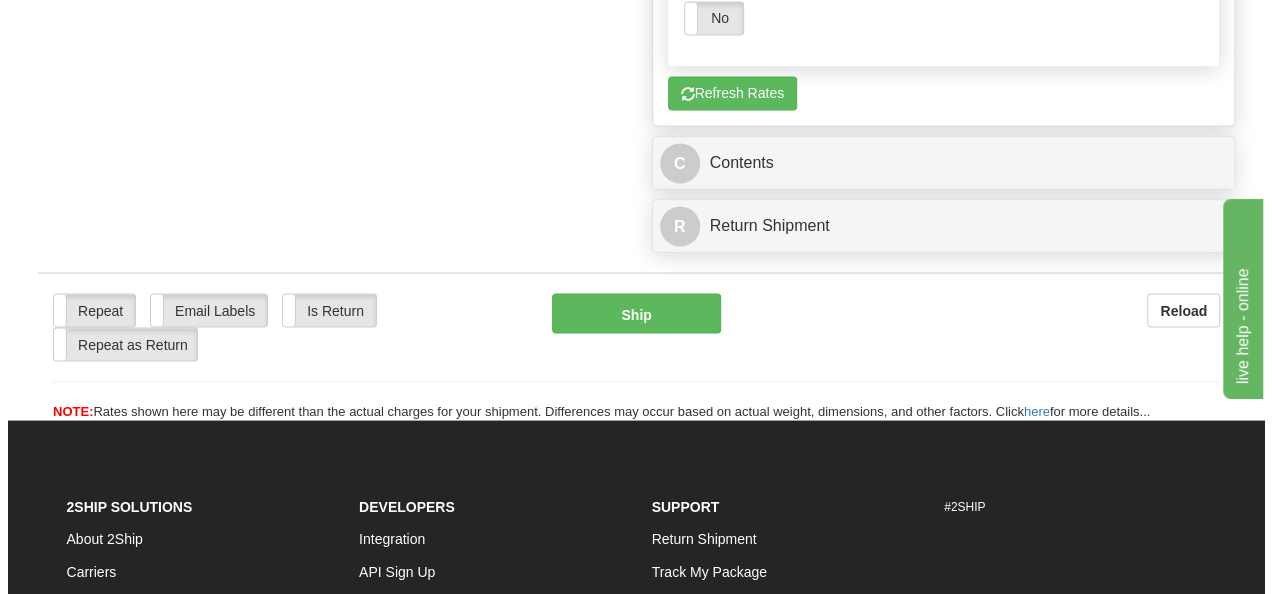 scroll, scrollTop: 1736, scrollLeft: 0, axis: vertical 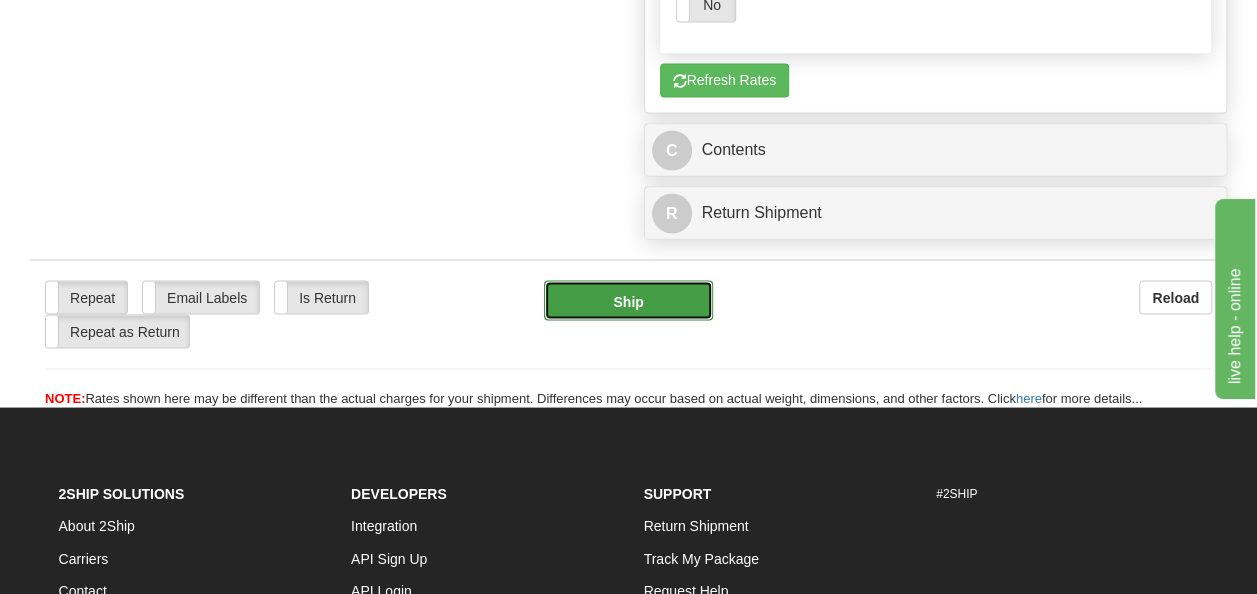 click on "Ship" at bounding box center (629, 300) 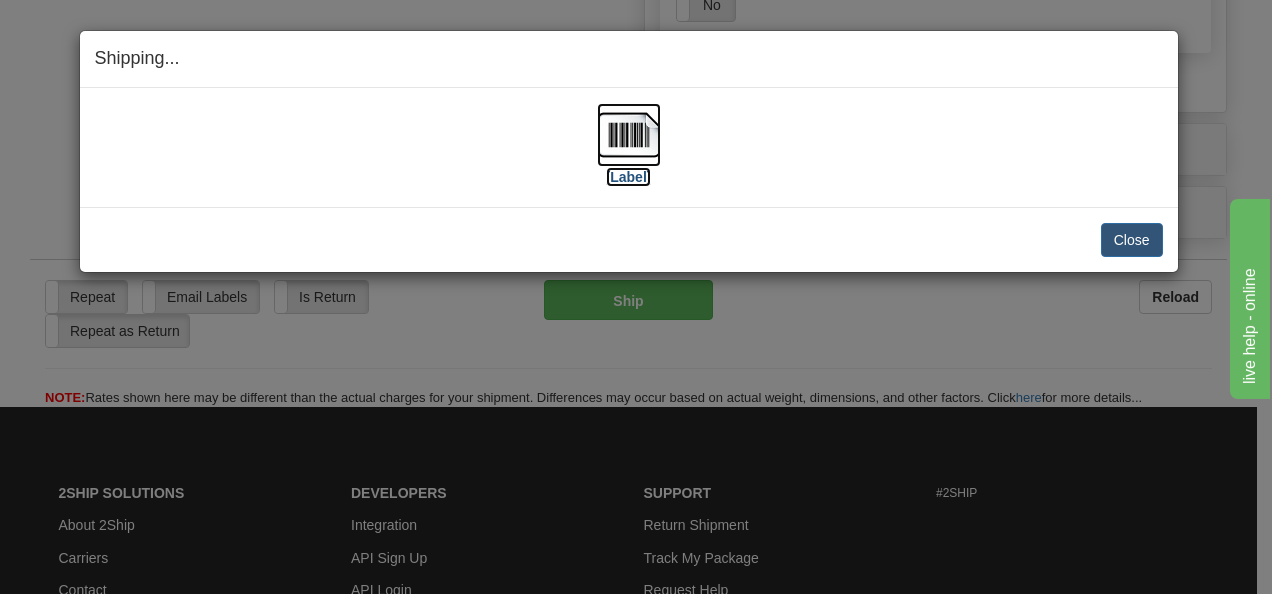 click on "[Label]" at bounding box center (629, 177) 